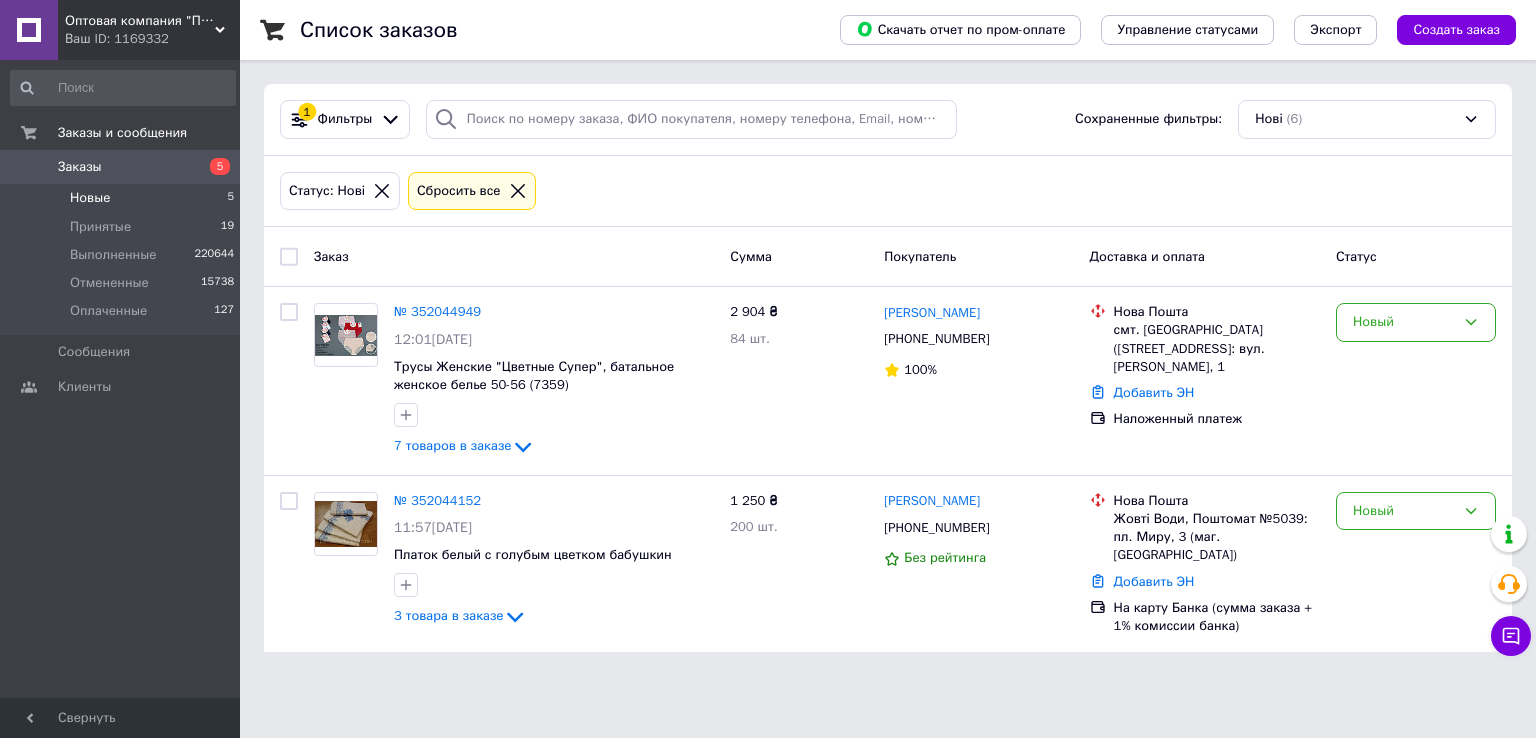 scroll, scrollTop: 0, scrollLeft: 0, axis: both 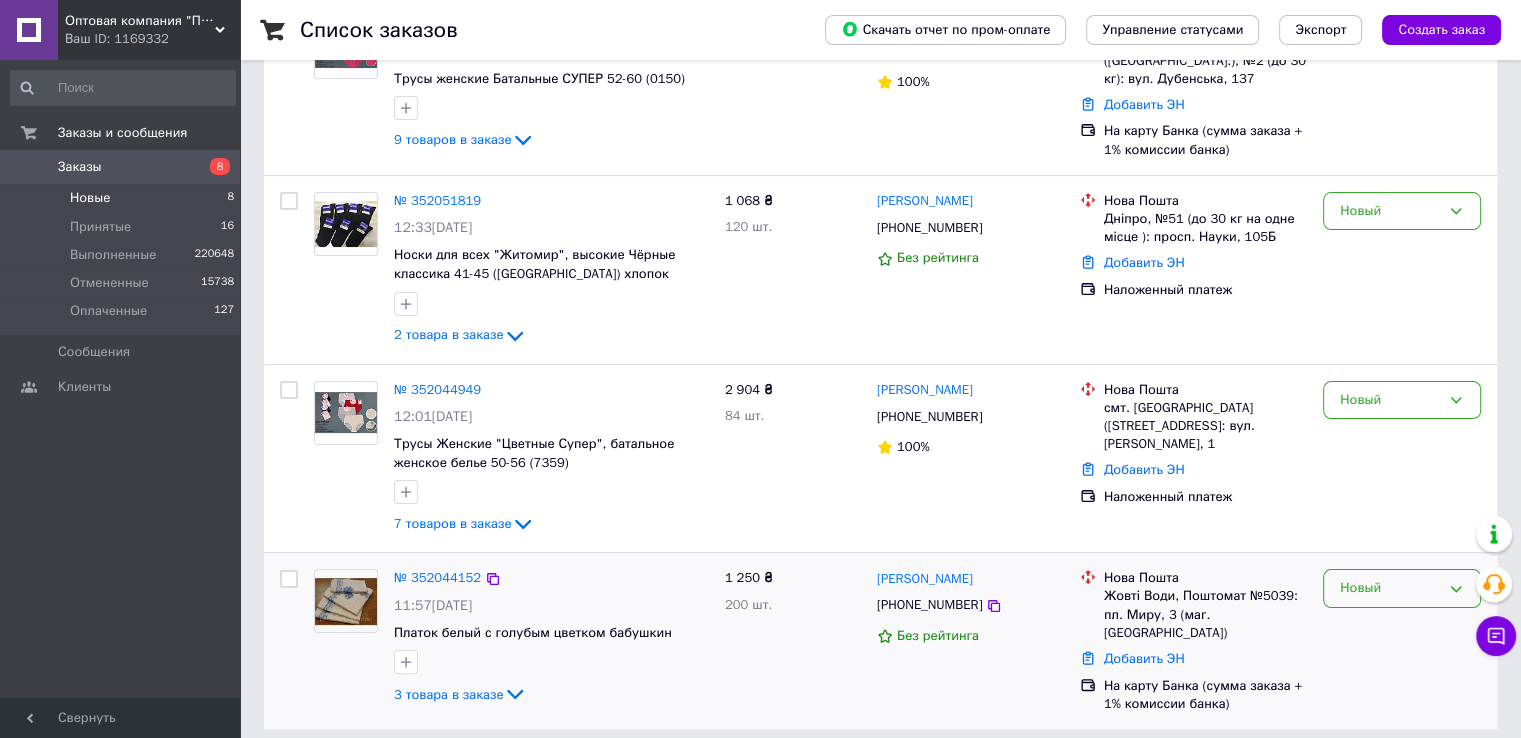 click on "Новый" at bounding box center (1390, 588) 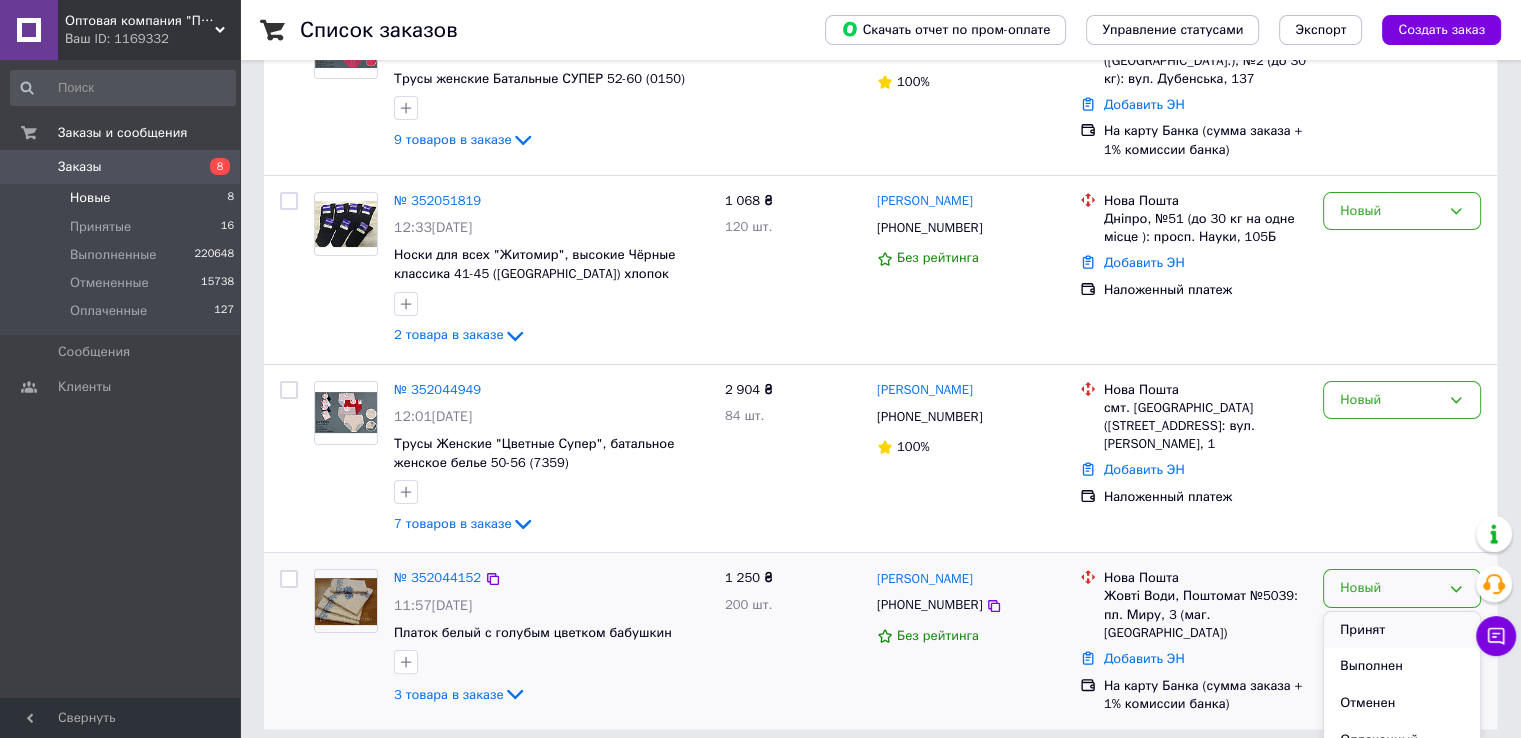 click on "Принят" at bounding box center [1402, 630] 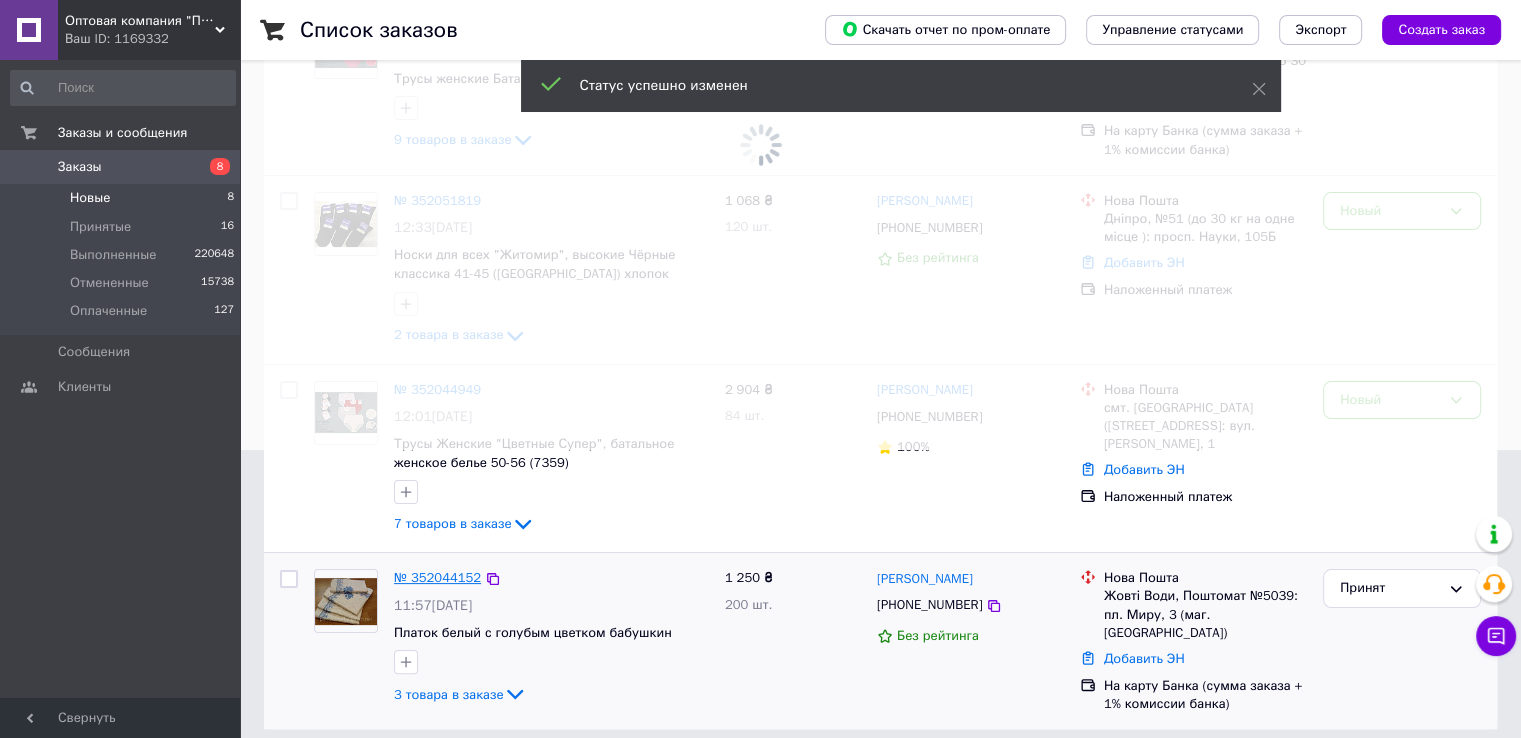 click on "№ 352044152" at bounding box center (437, 577) 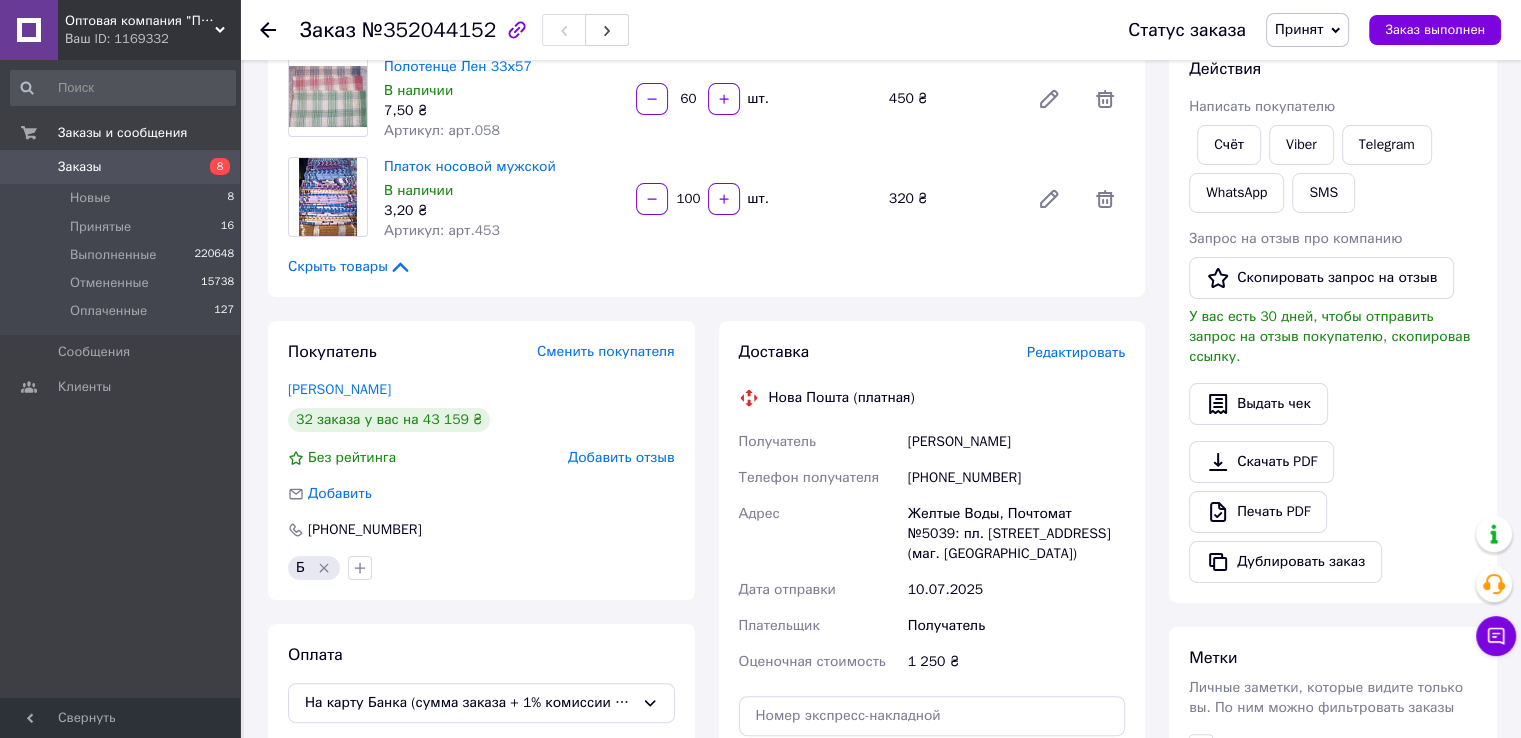 scroll, scrollTop: 400, scrollLeft: 0, axis: vertical 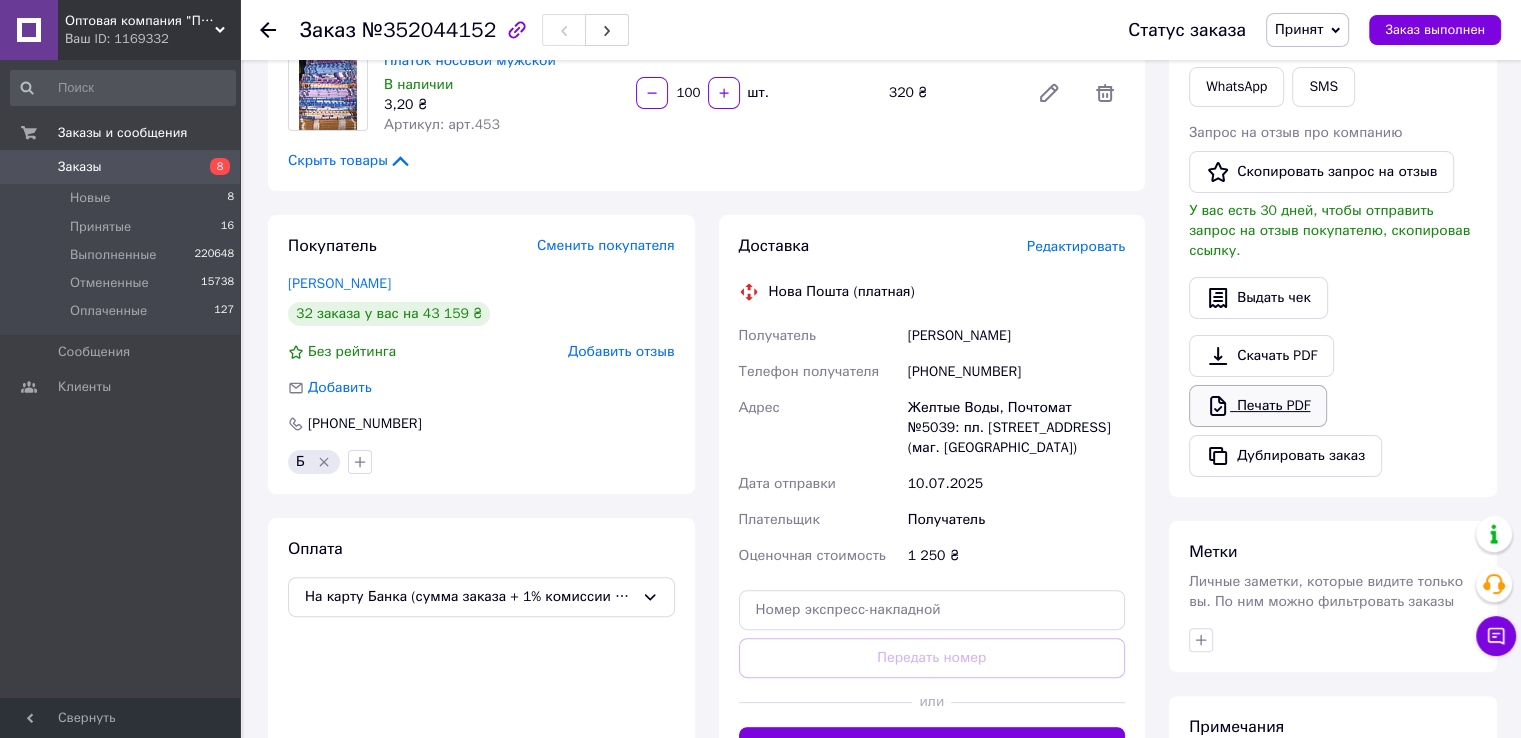 click on "Печать PDF" at bounding box center (1258, 406) 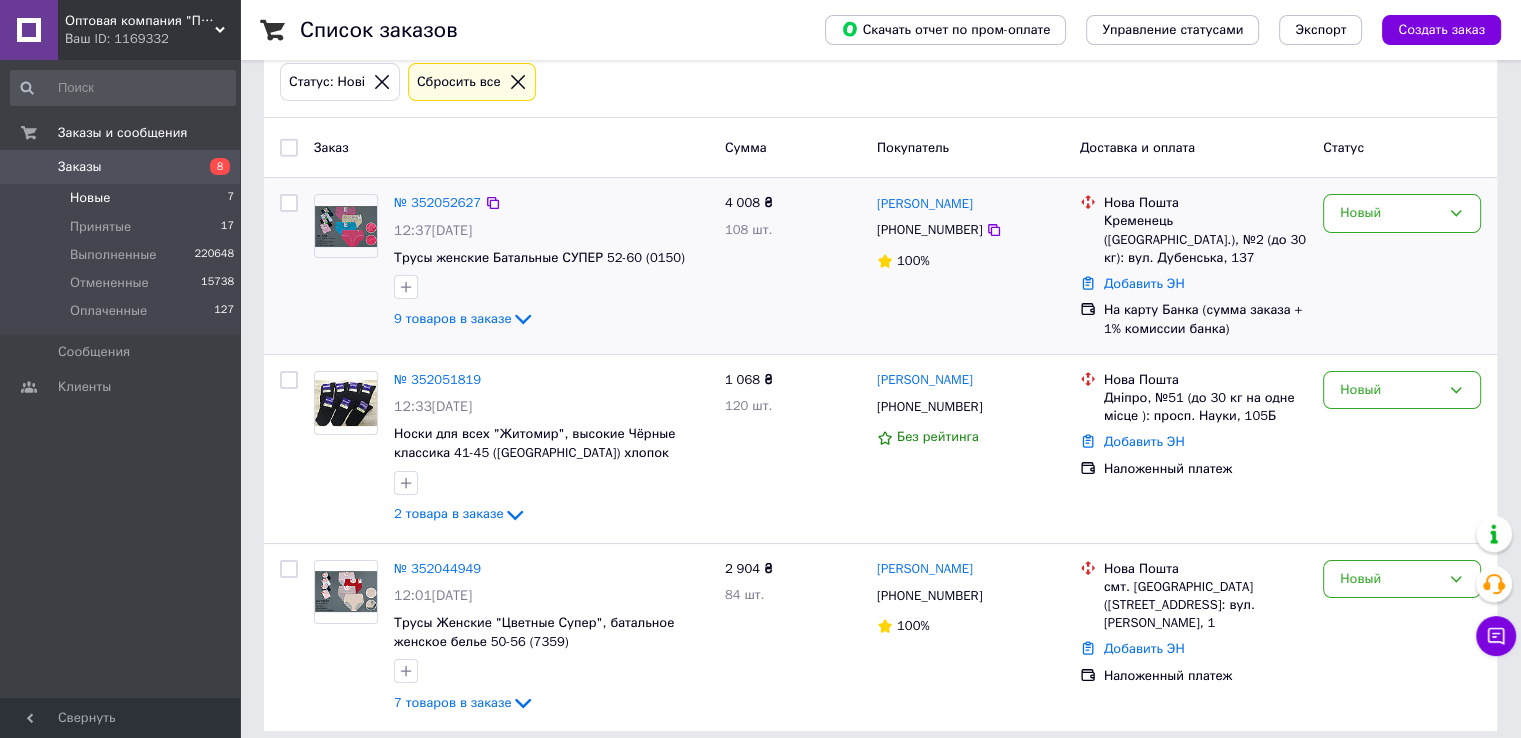 scroll, scrollTop: 118, scrollLeft: 0, axis: vertical 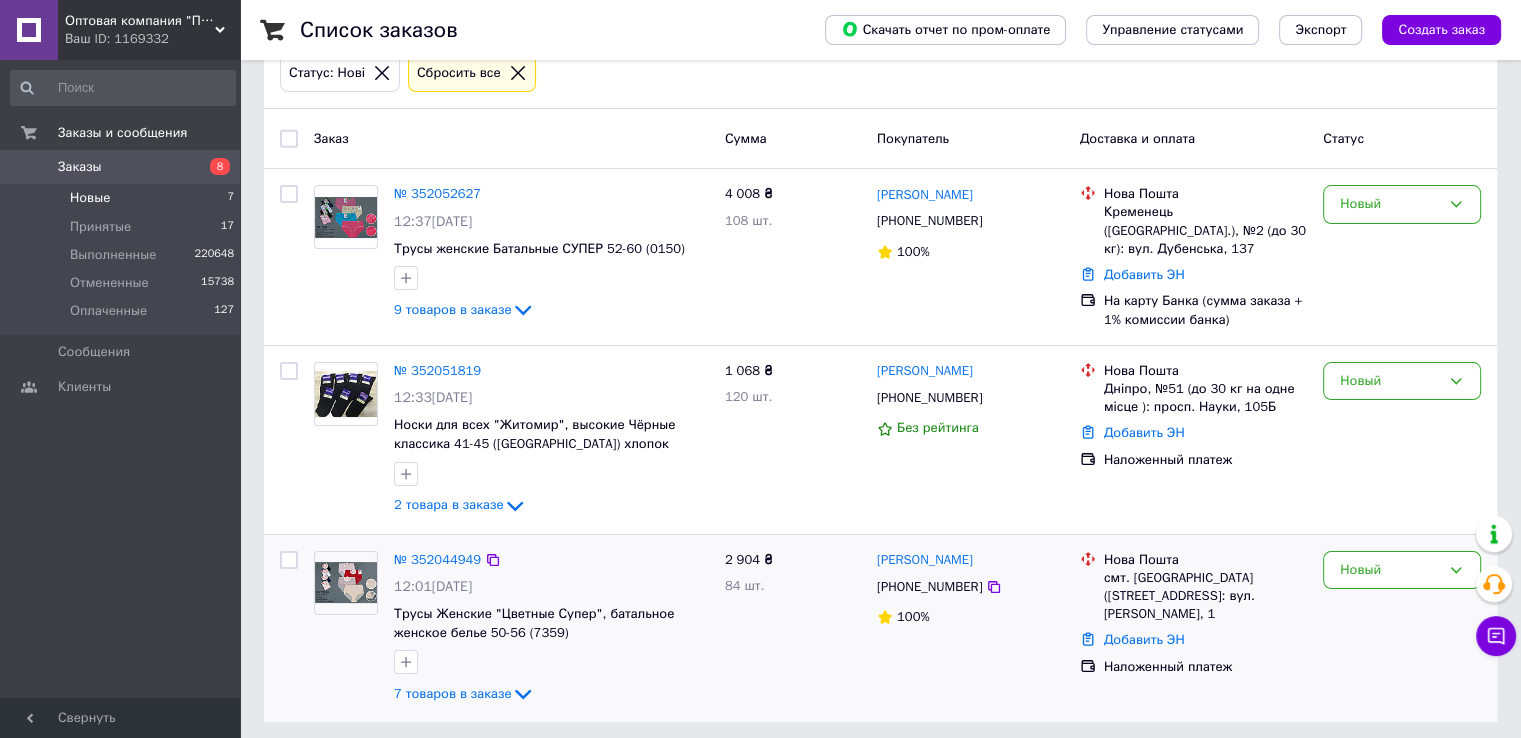 click on "Новый" at bounding box center (1402, 629) 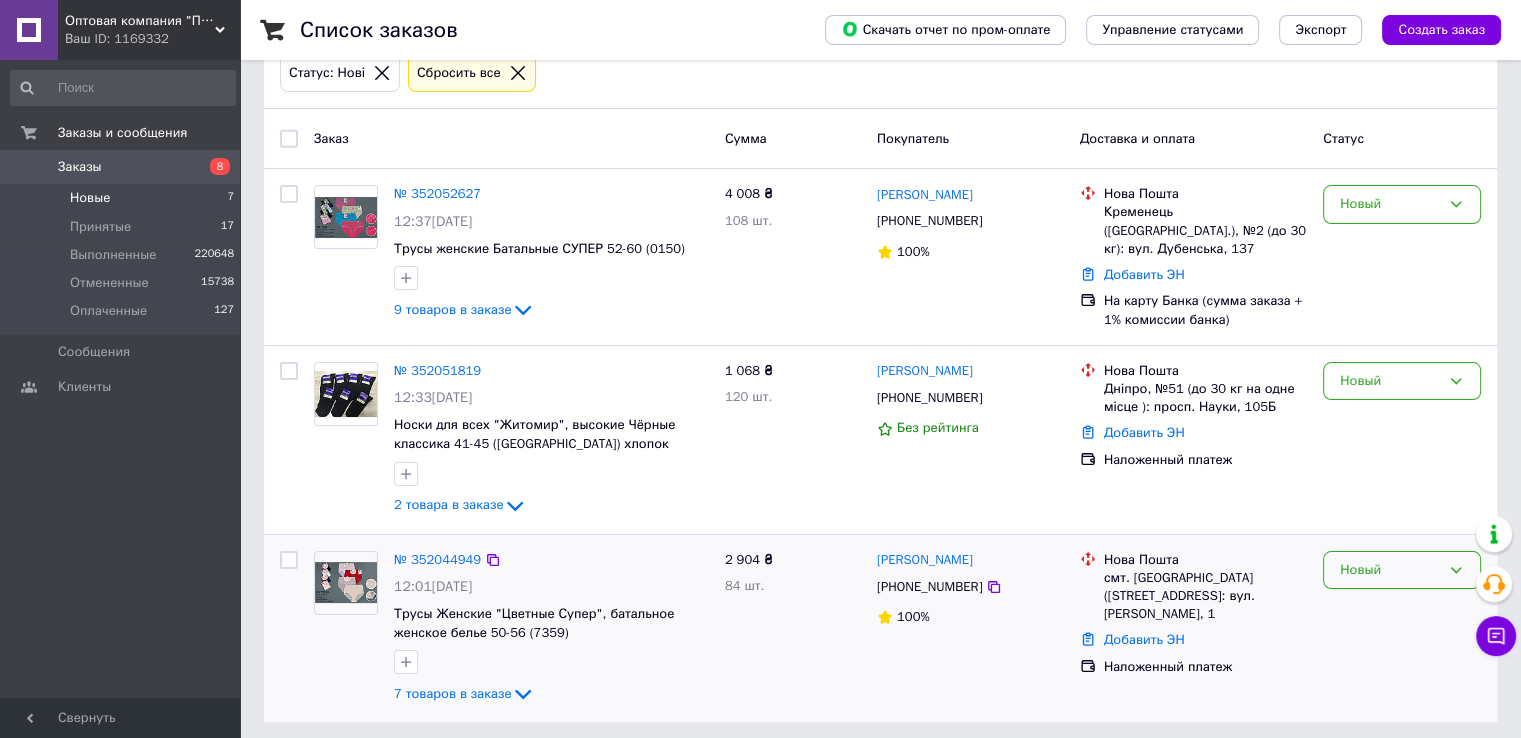 click on "Новый" at bounding box center (1402, 570) 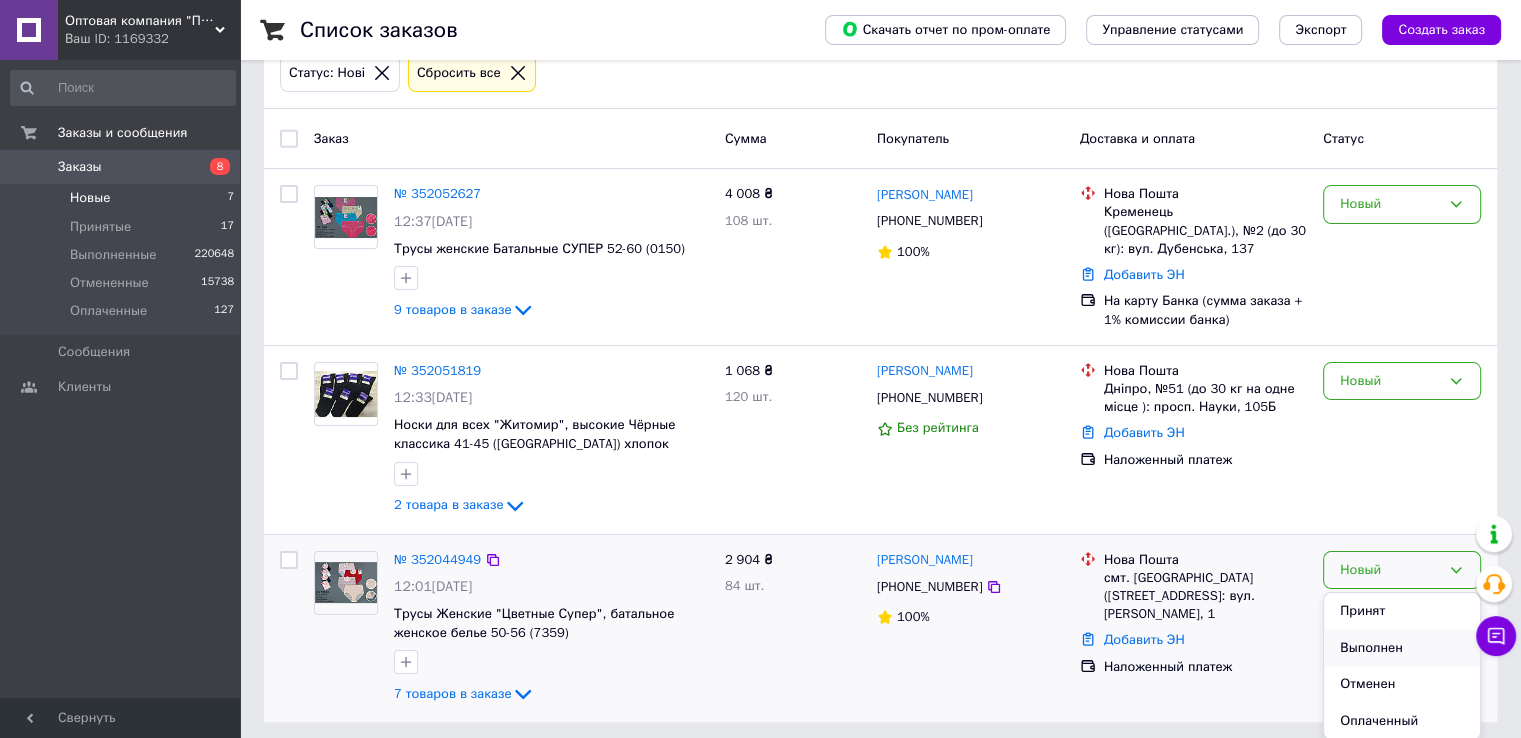 click on "Выполнен" at bounding box center [1402, 648] 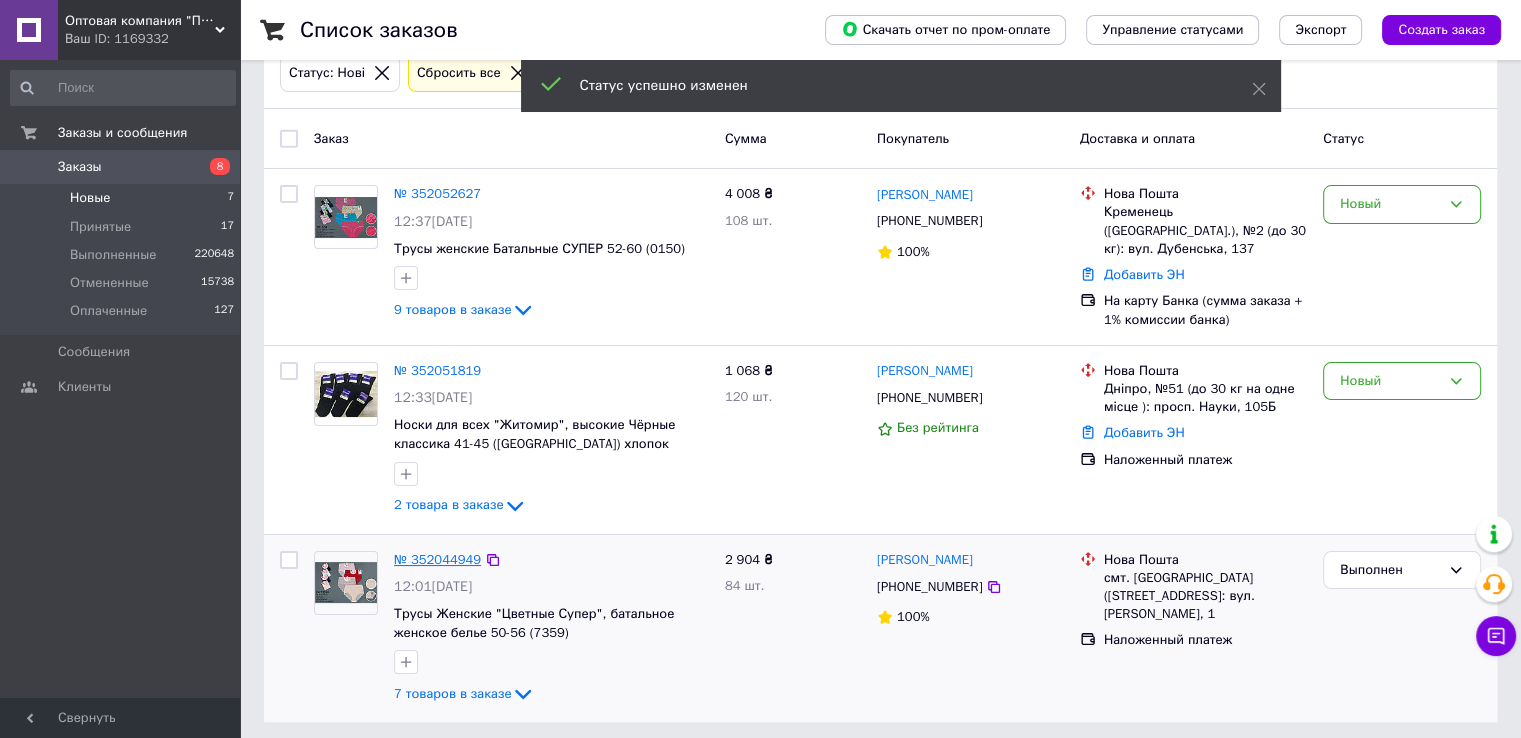 click on "№ 352044949" at bounding box center (437, 559) 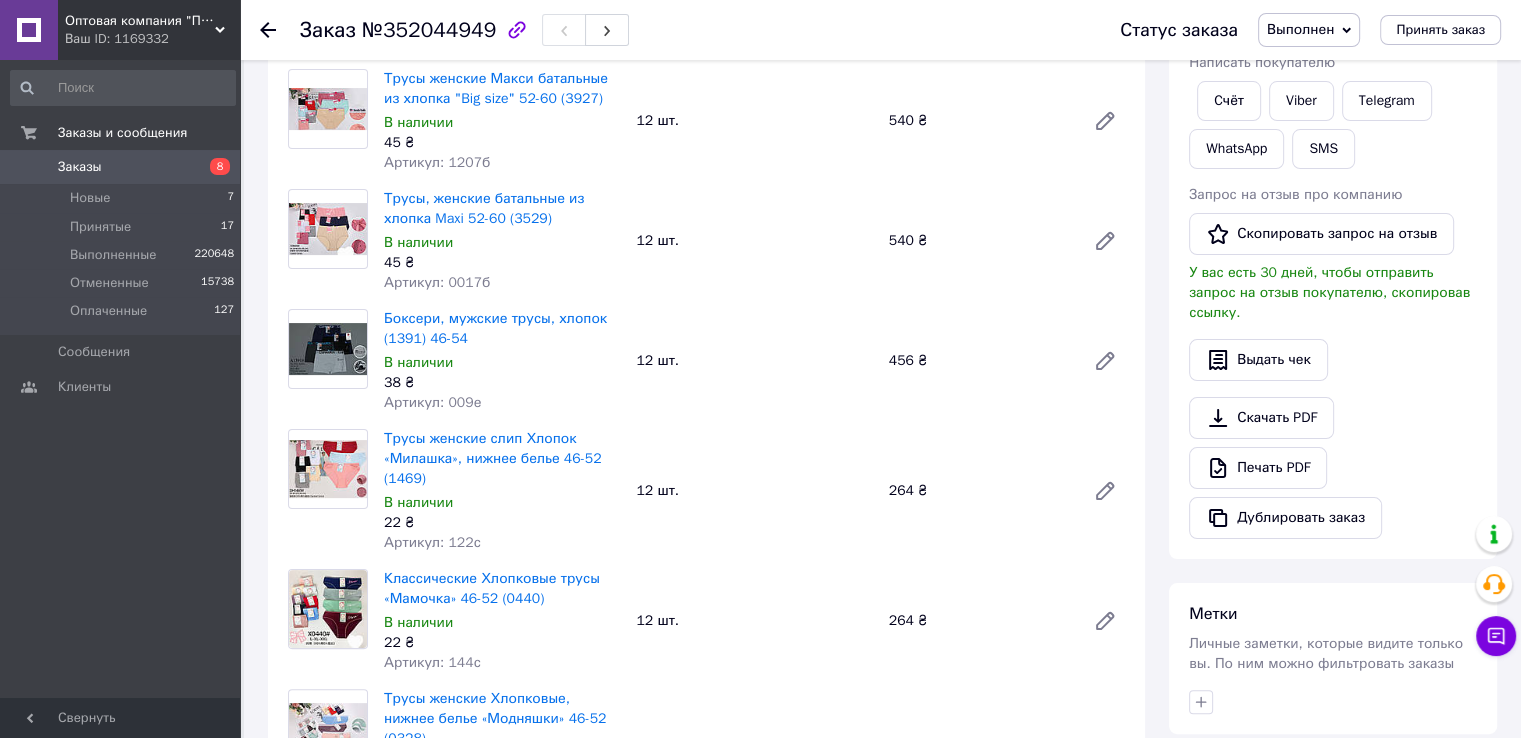 scroll, scrollTop: 400, scrollLeft: 0, axis: vertical 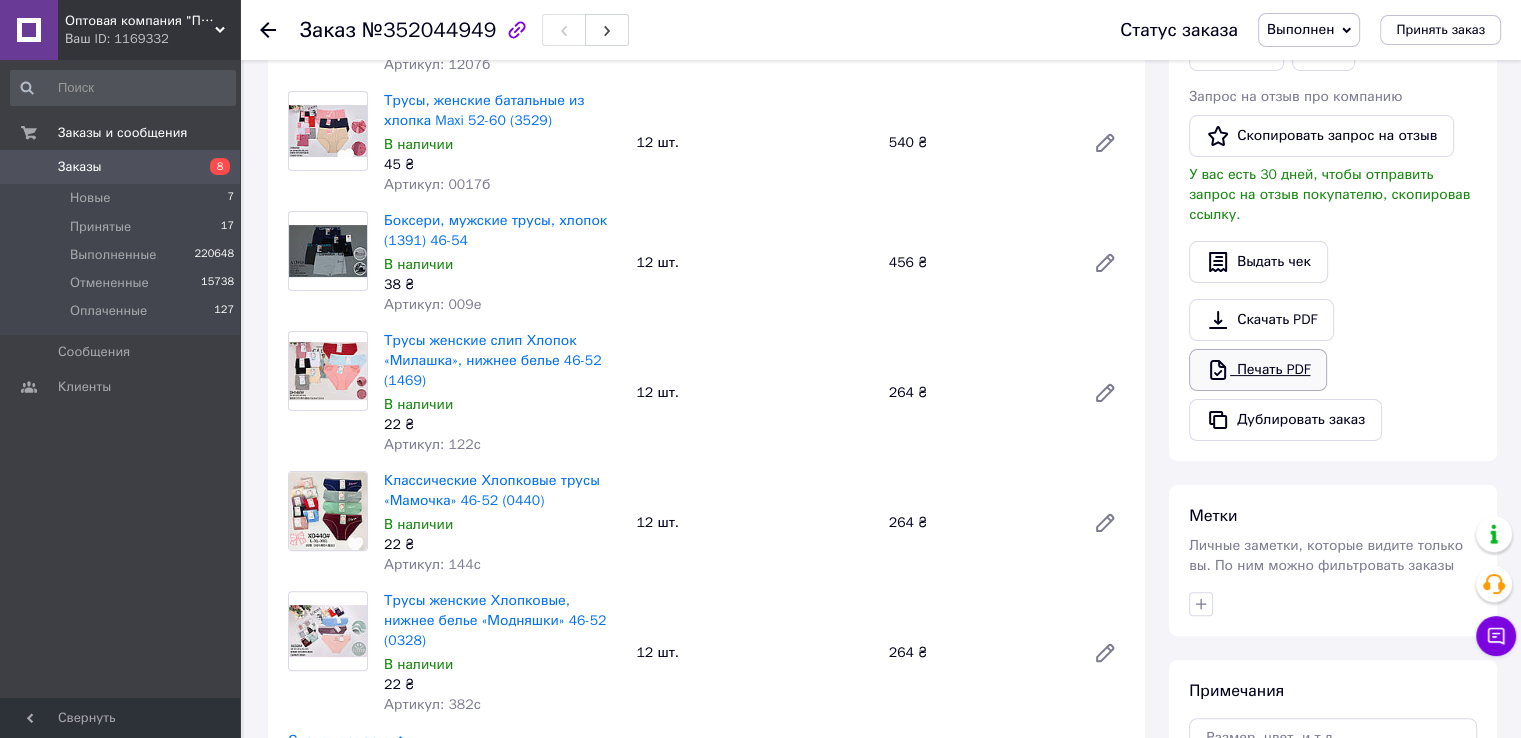 click on "Печать PDF" at bounding box center (1258, 370) 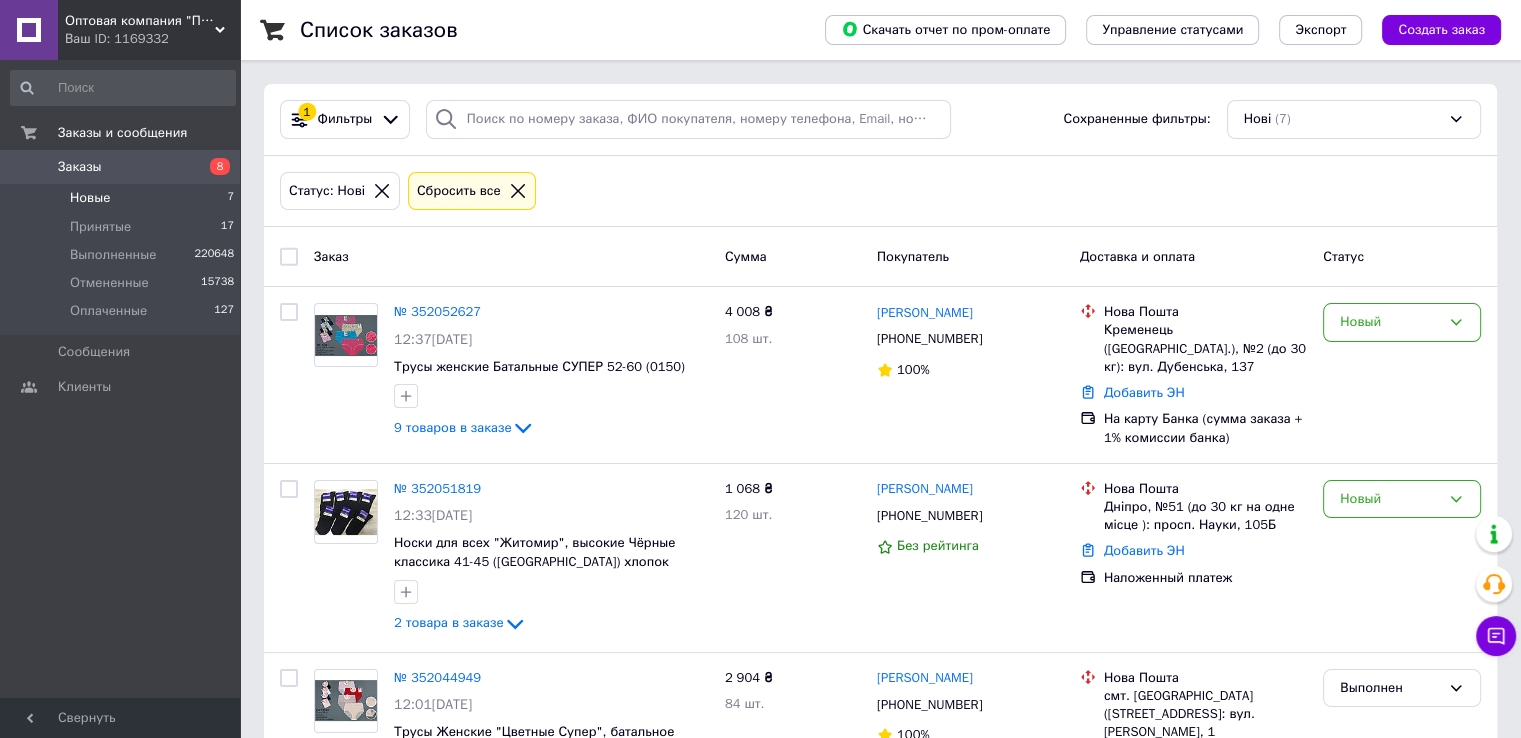 scroll, scrollTop: 118, scrollLeft: 0, axis: vertical 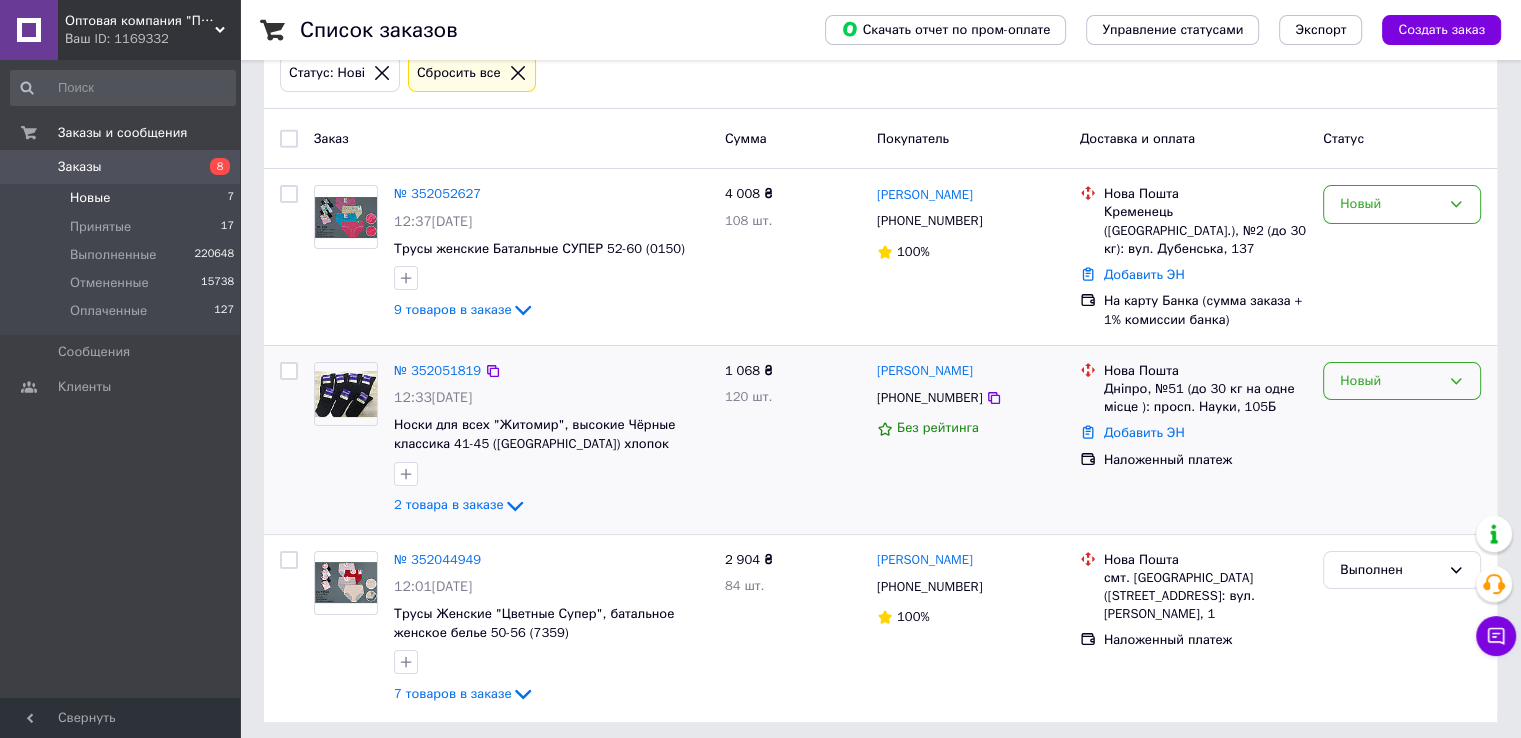 click on "Новый" at bounding box center [1390, 381] 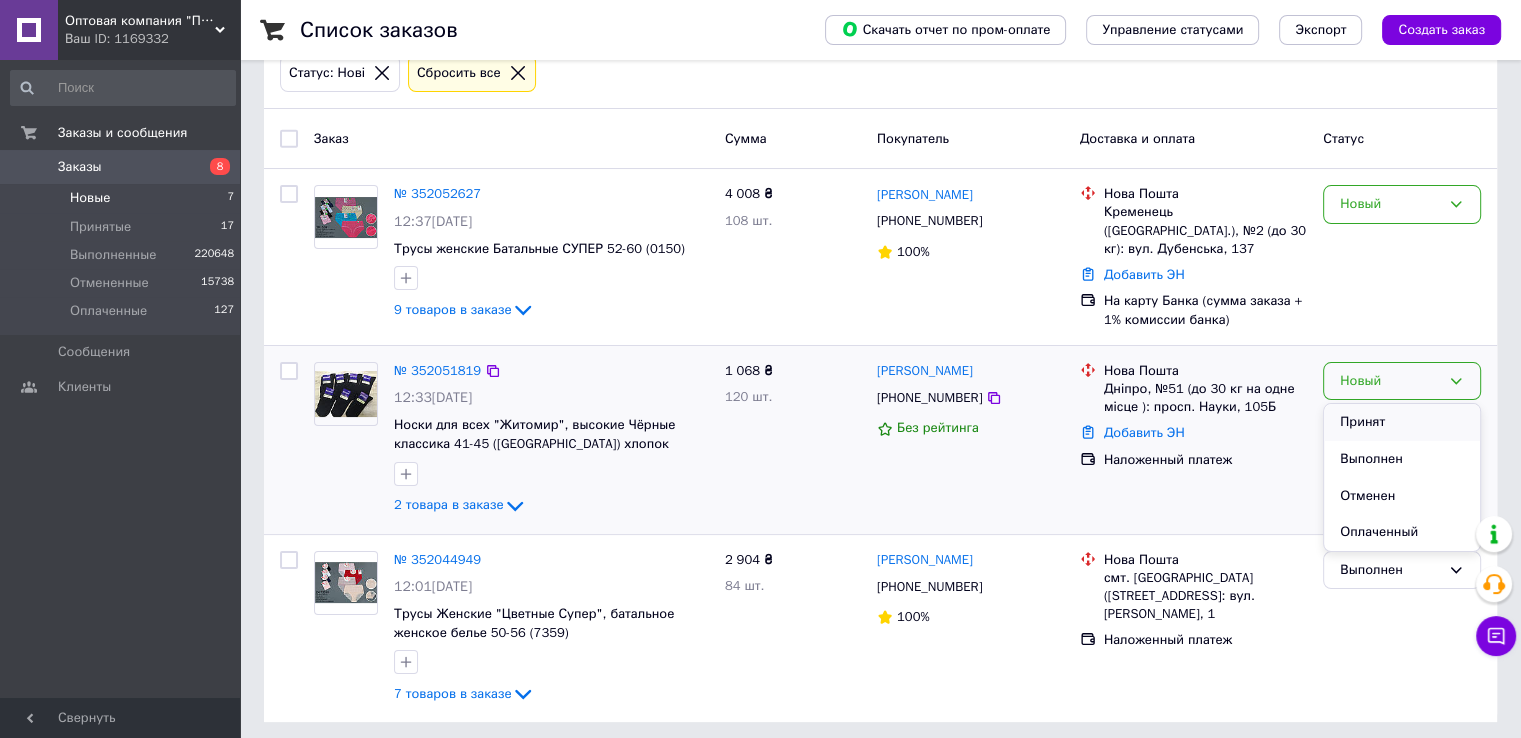 click on "Принят" at bounding box center (1402, 422) 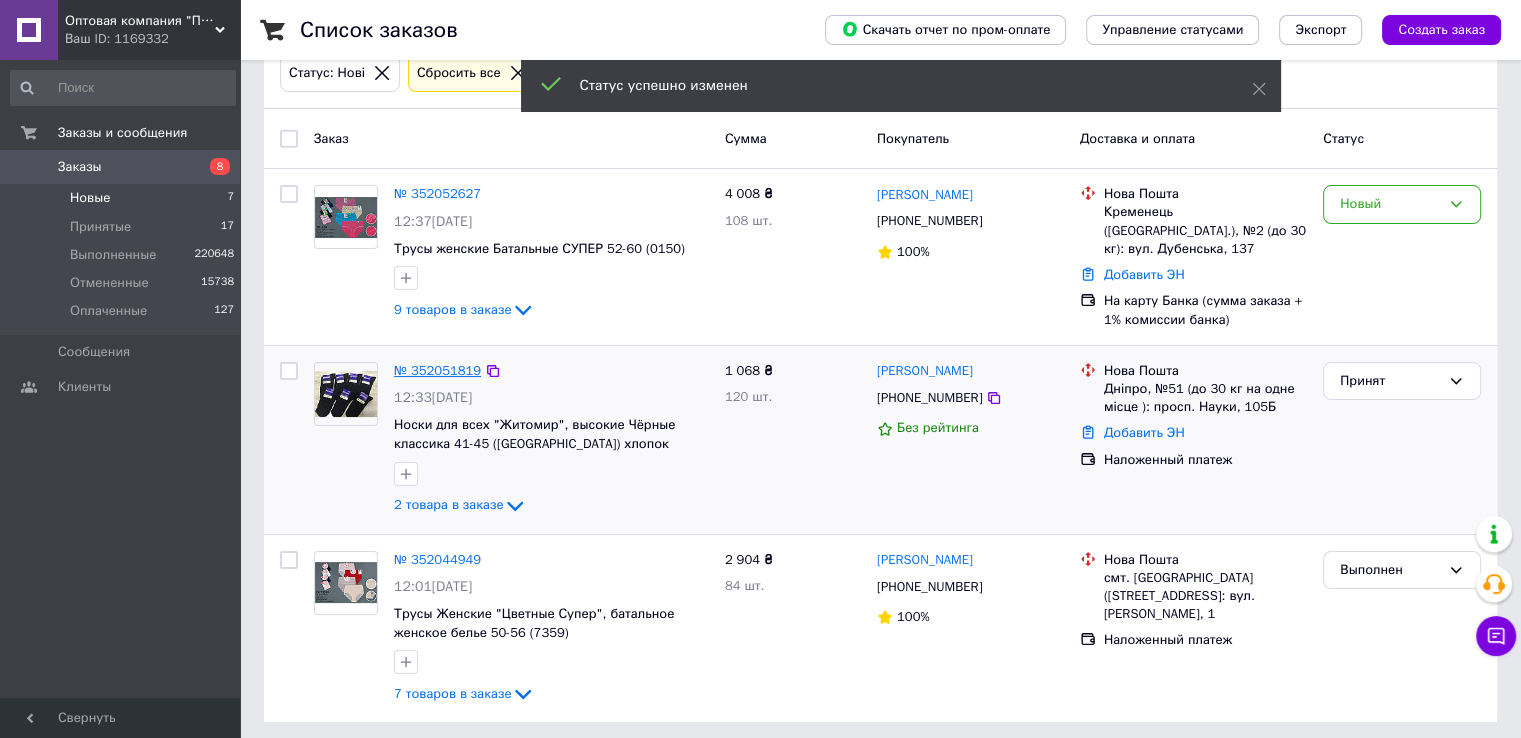click on "№ 352051819" at bounding box center [437, 370] 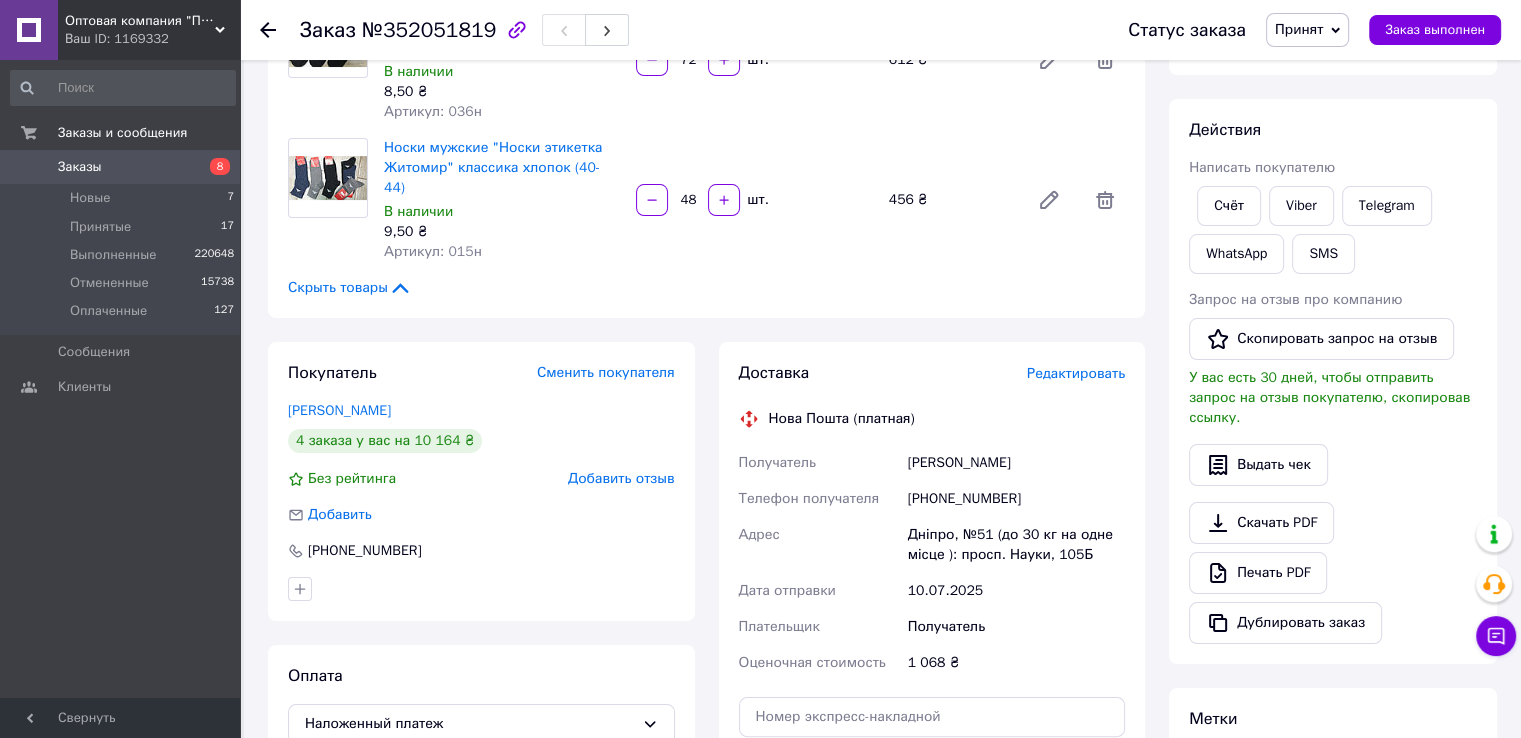 scroll, scrollTop: 618, scrollLeft: 0, axis: vertical 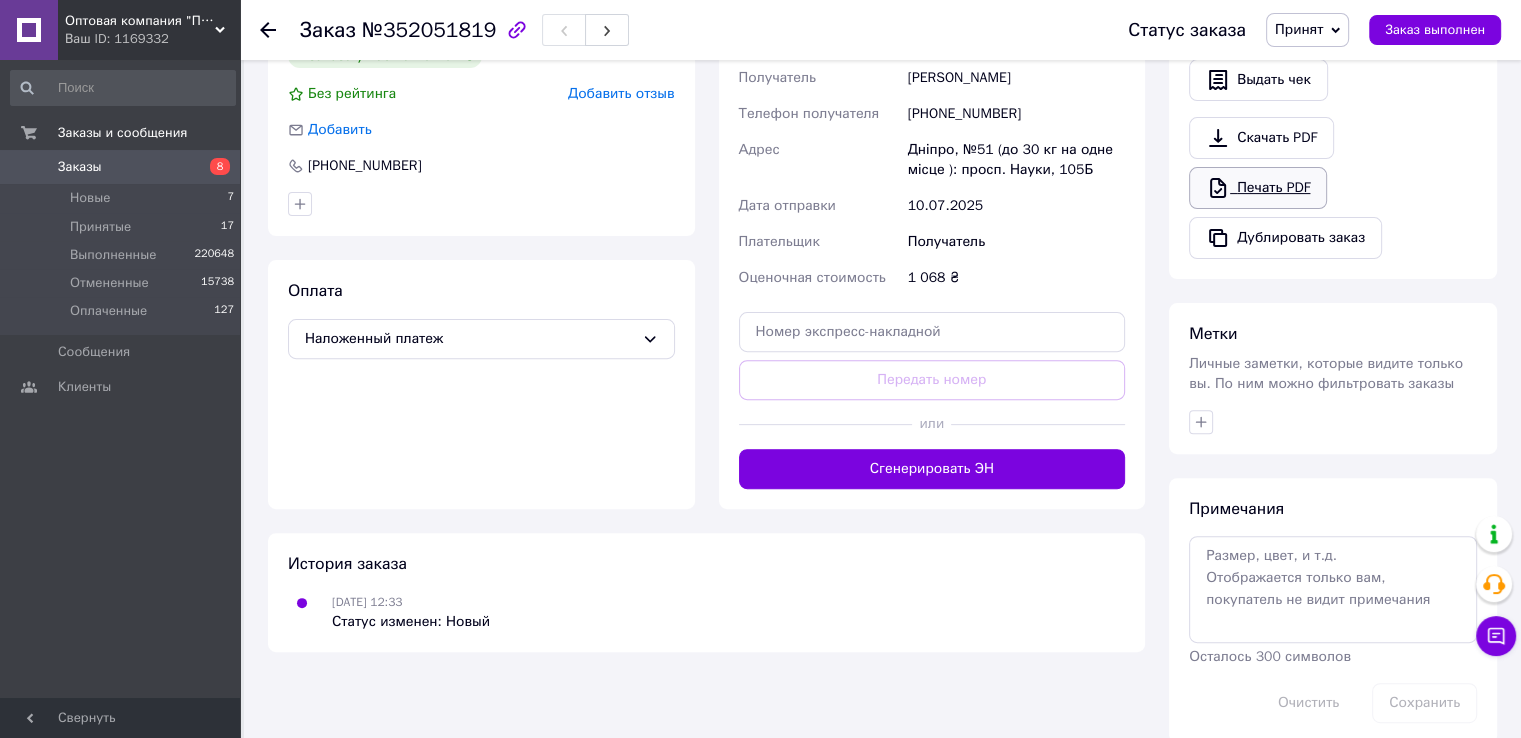 click on "Печать PDF" at bounding box center (1258, 188) 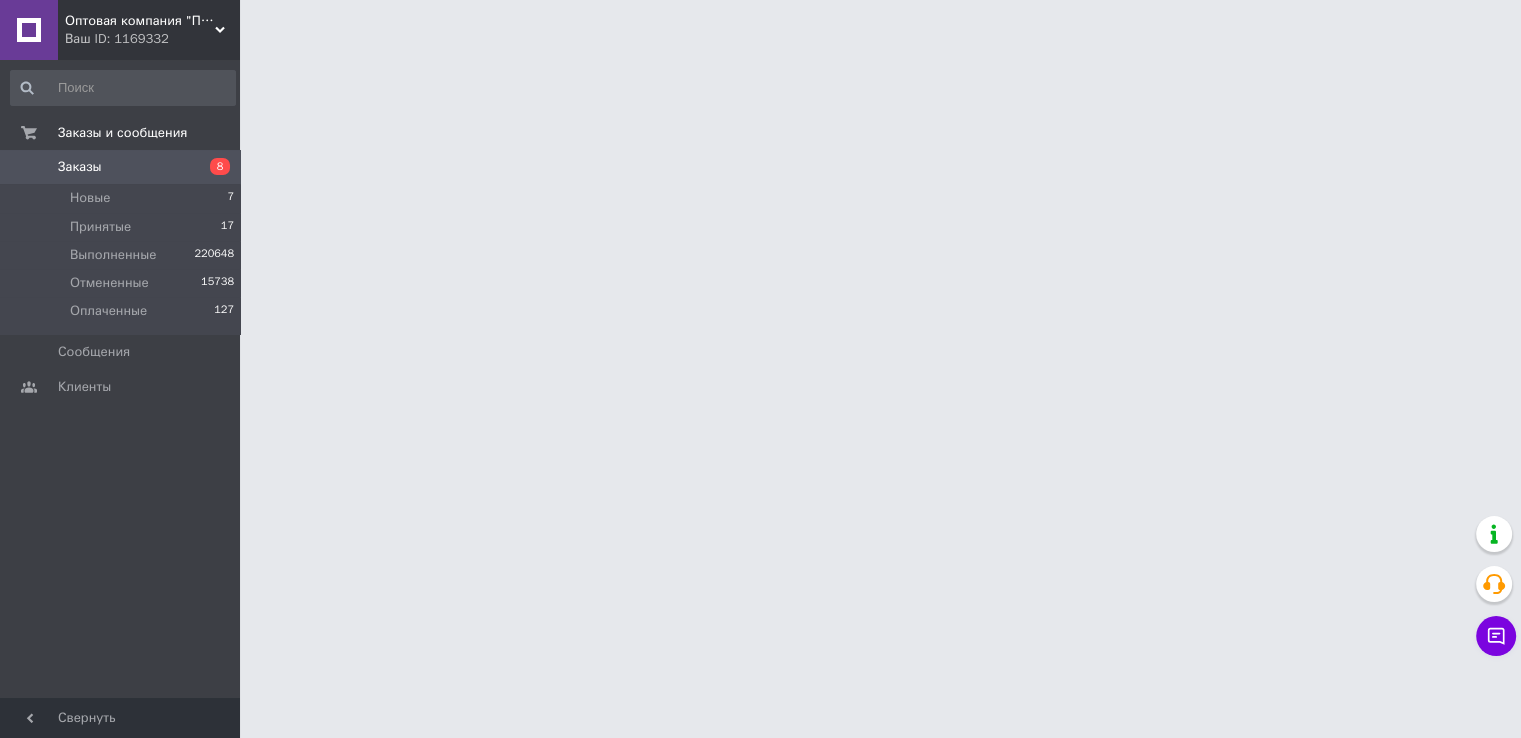scroll, scrollTop: 0, scrollLeft: 0, axis: both 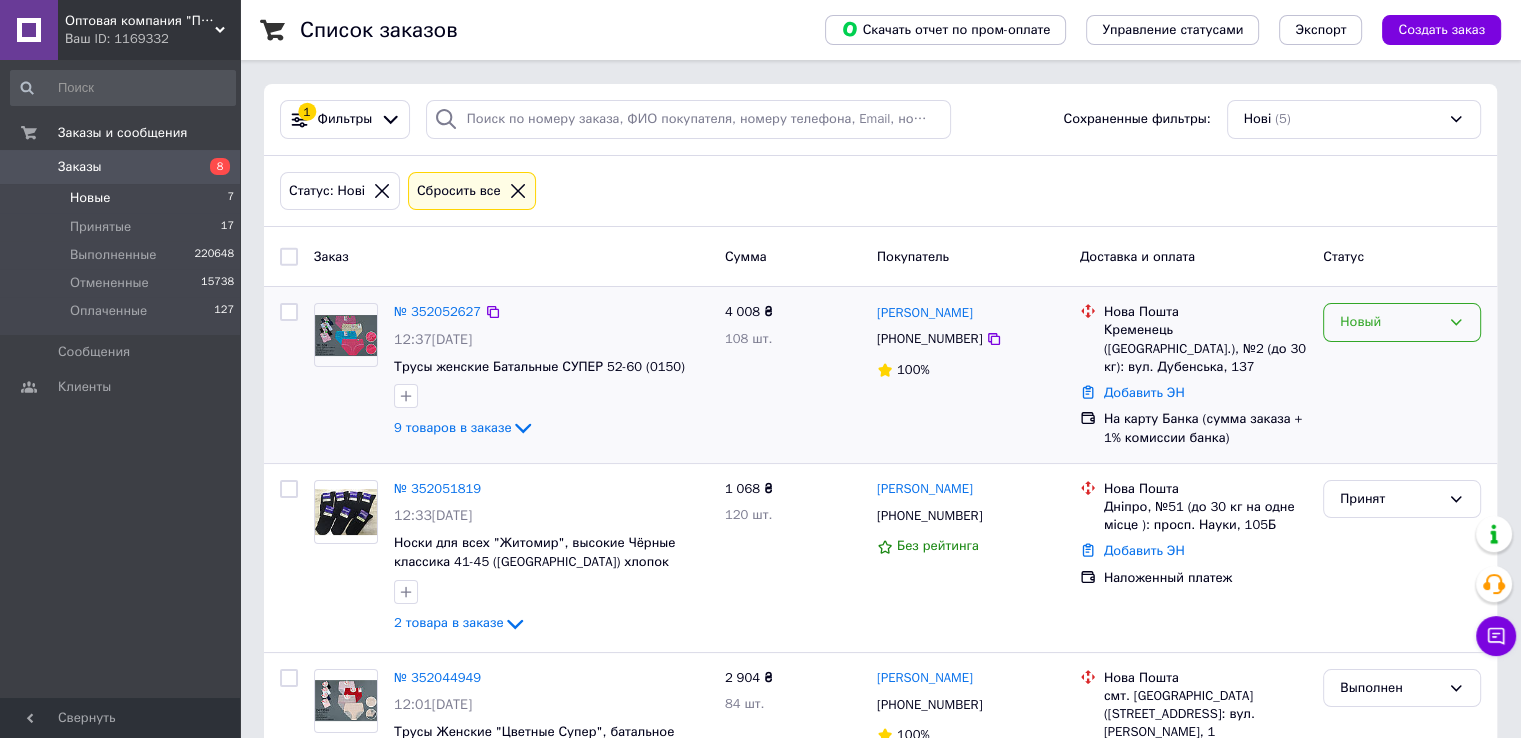 click on "Новый" at bounding box center [1402, 322] 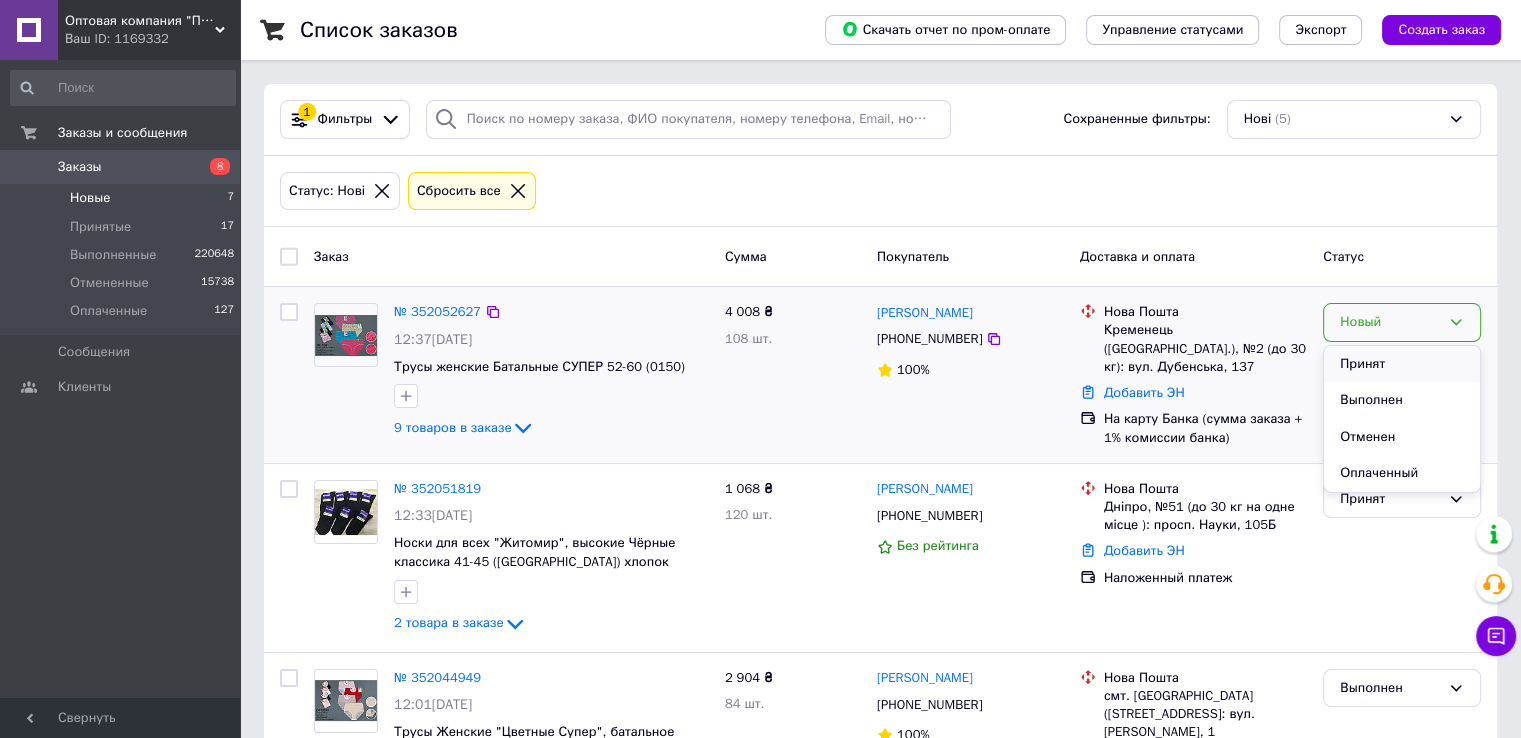click on "Принят" at bounding box center [1402, 364] 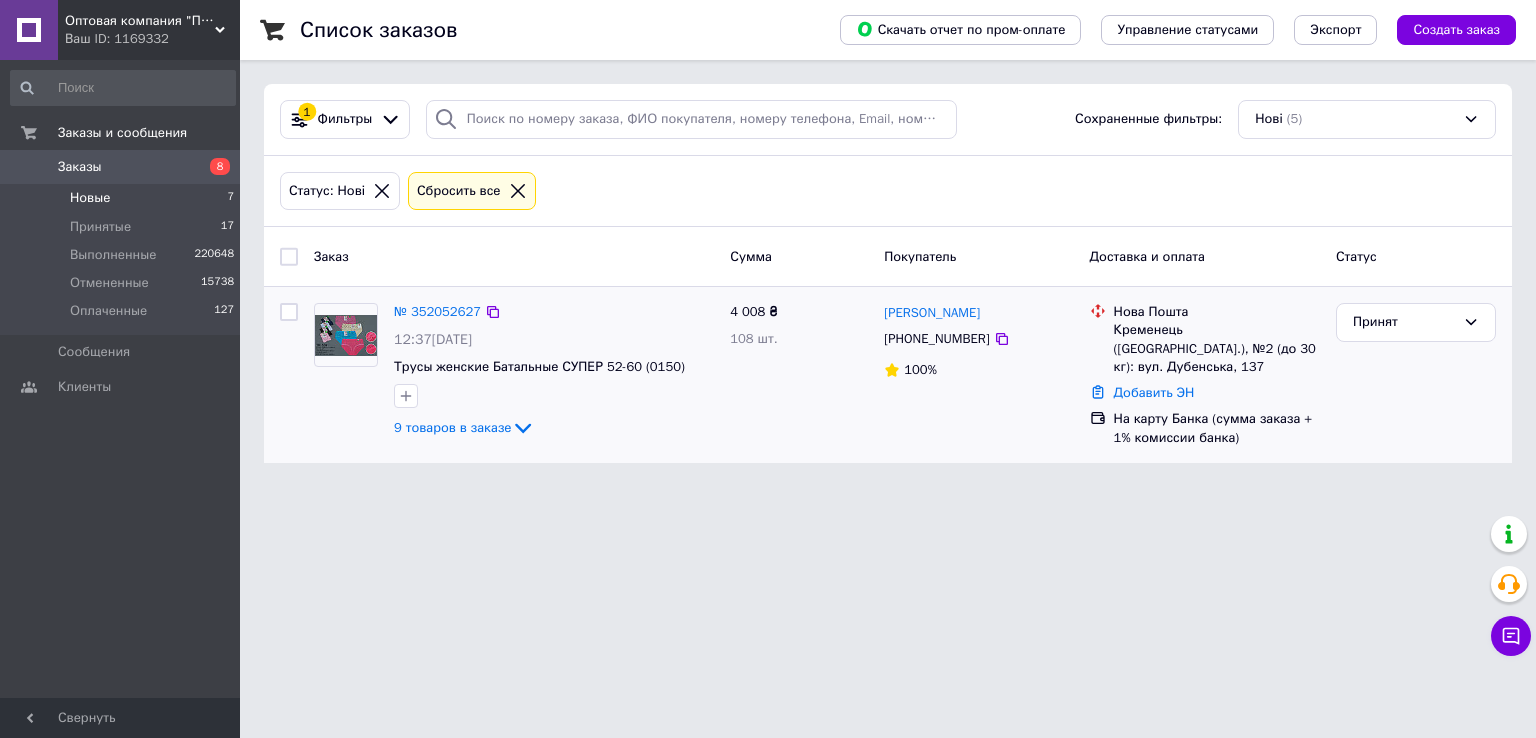click on "№ 352052627" at bounding box center (437, 311) 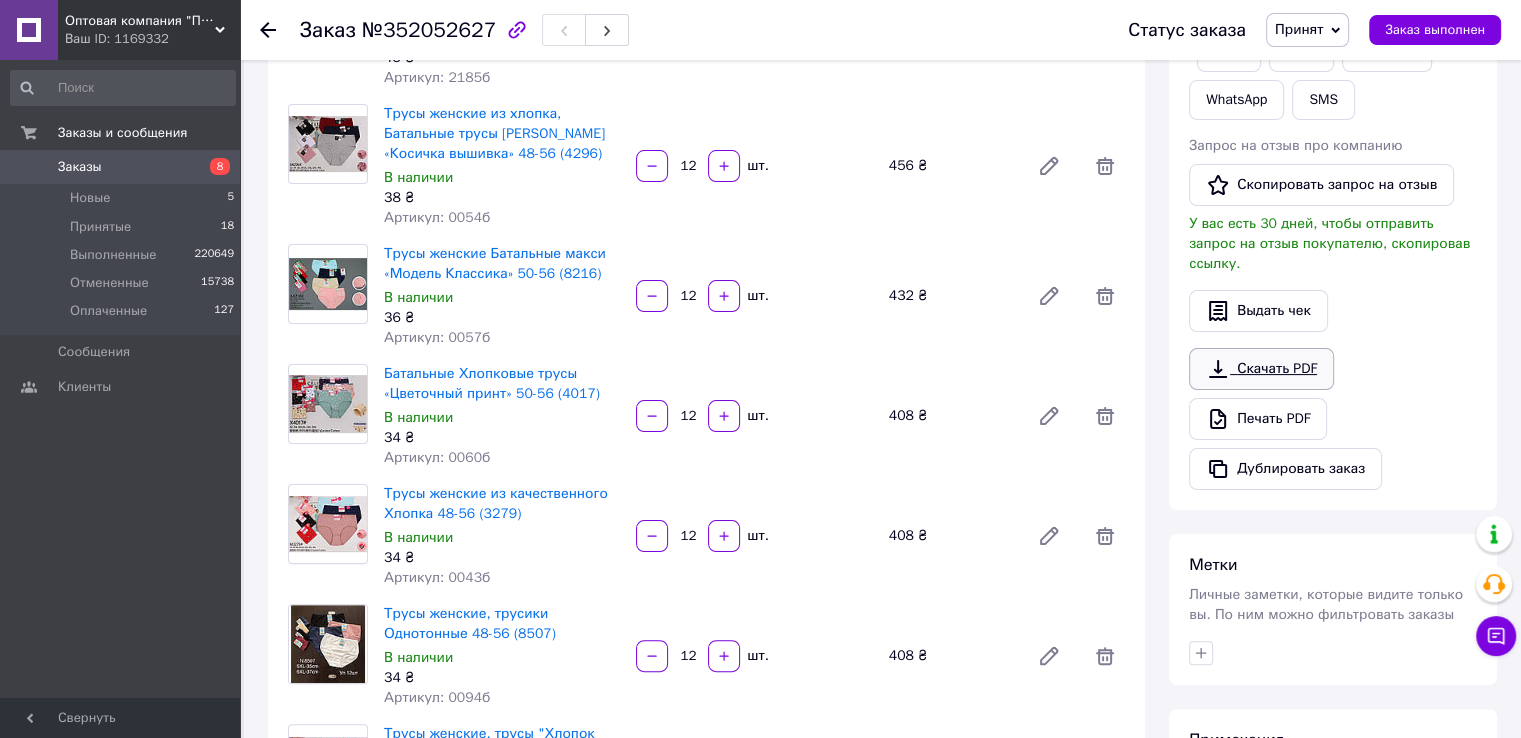 scroll, scrollTop: 400, scrollLeft: 0, axis: vertical 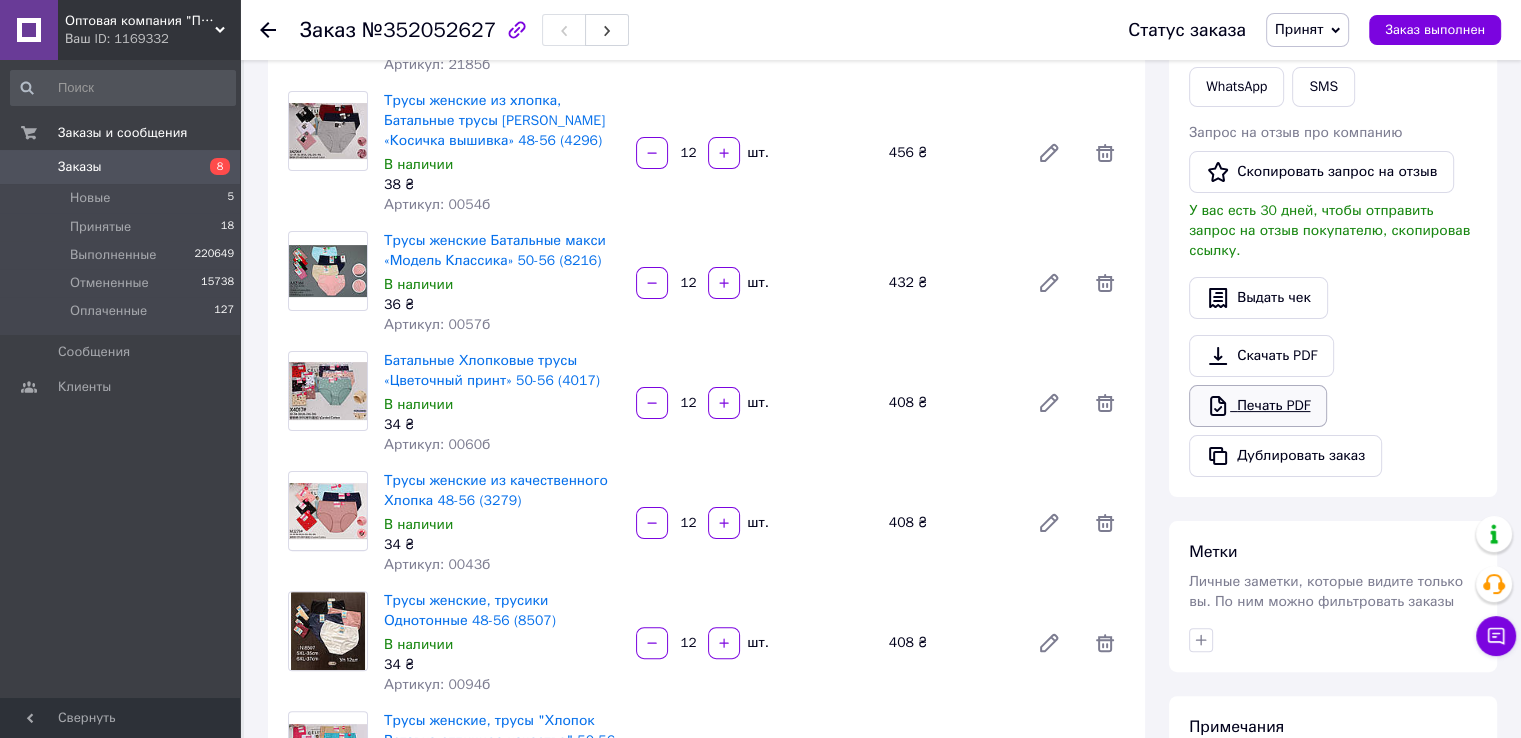 click on "Печать PDF" at bounding box center [1258, 406] 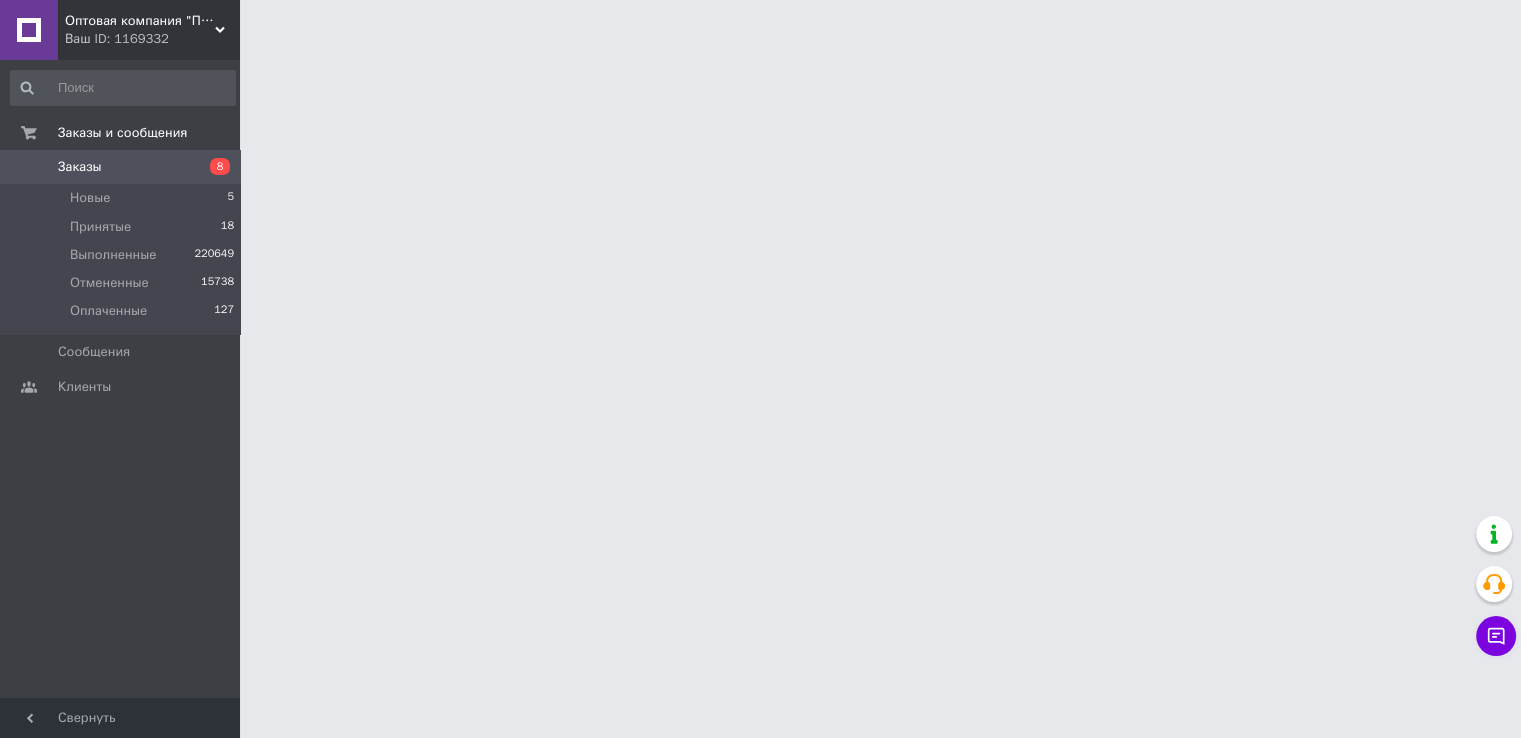 scroll, scrollTop: 0, scrollLeft: 0, axis: both 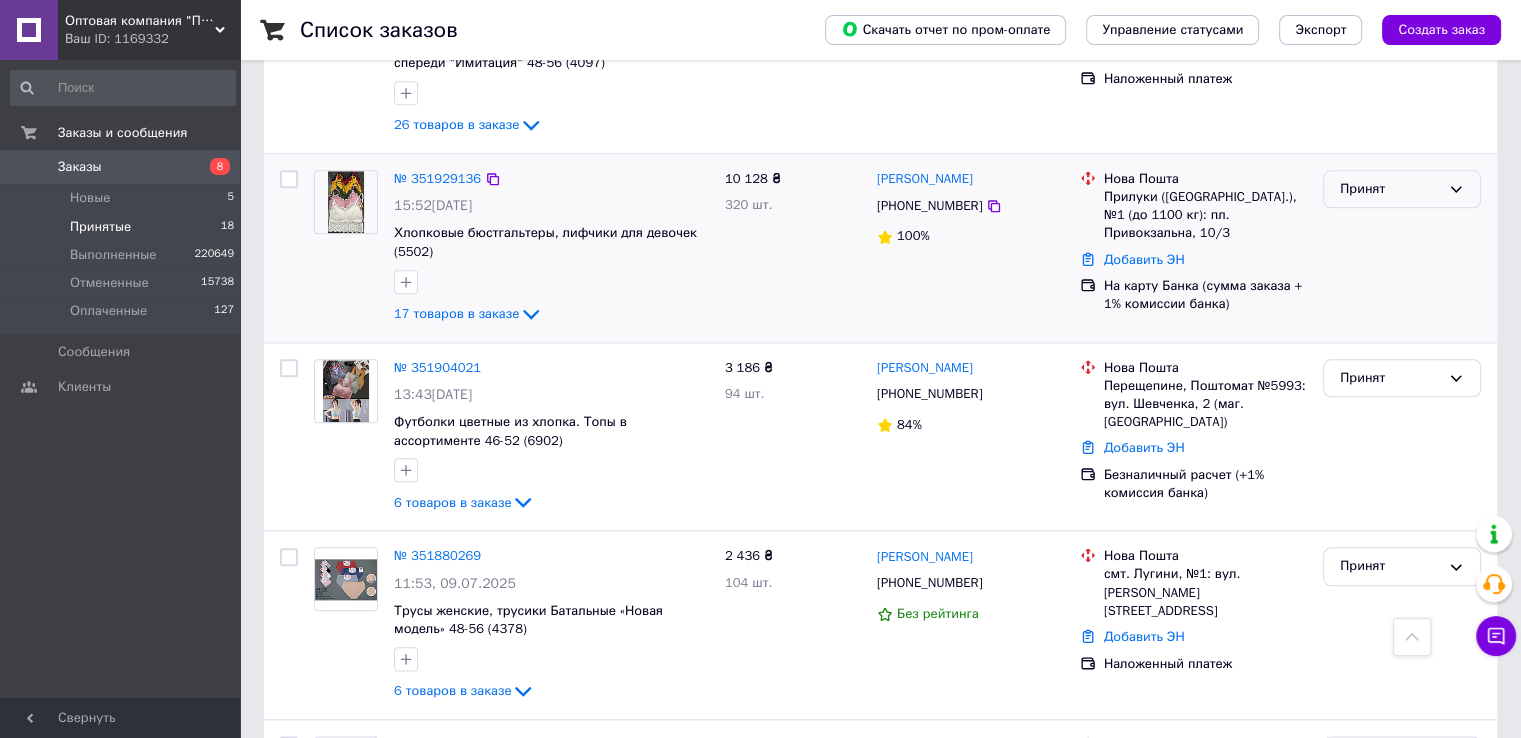click on "Принят" at bounding box center [1402, 189] 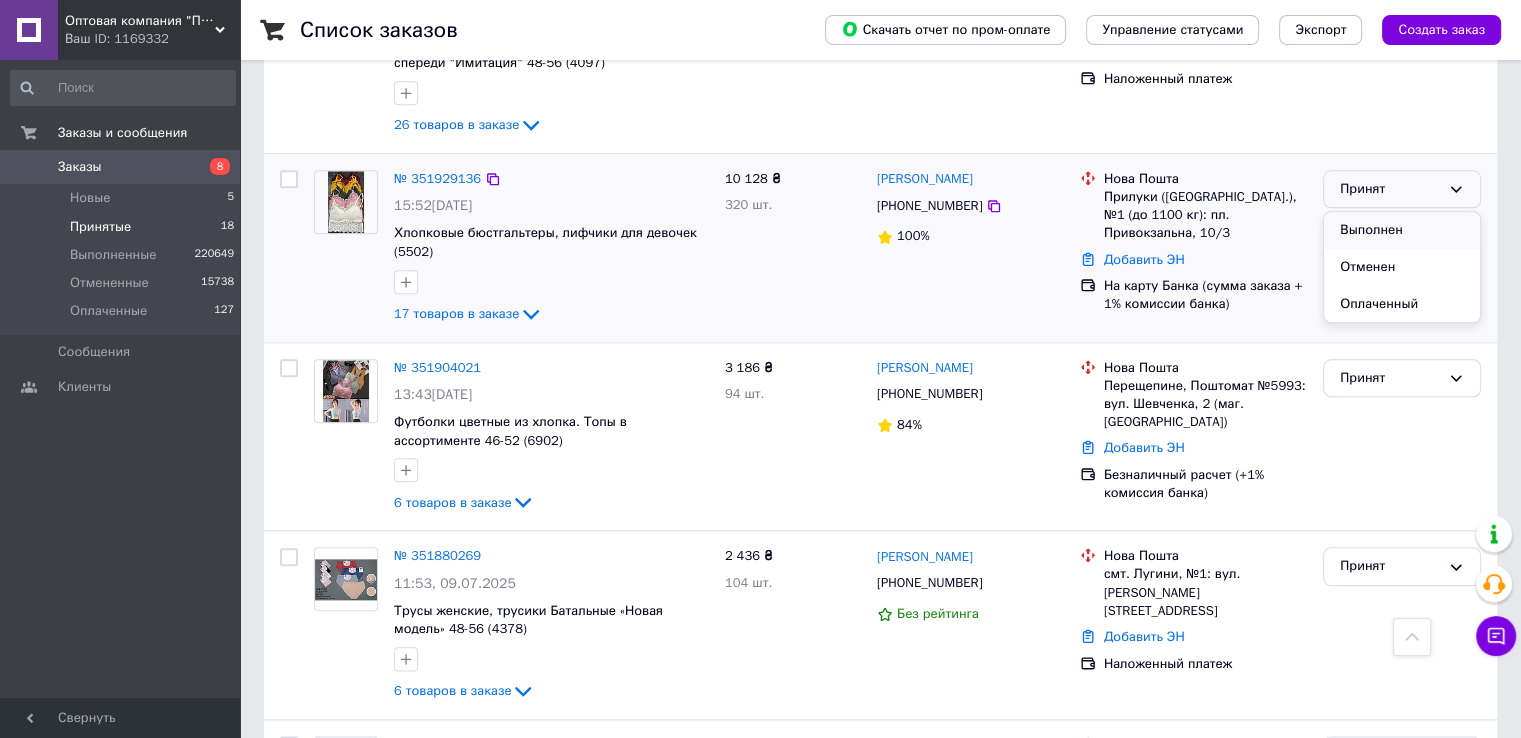 click on "Выполнен" at bounding box center [1402, 230] 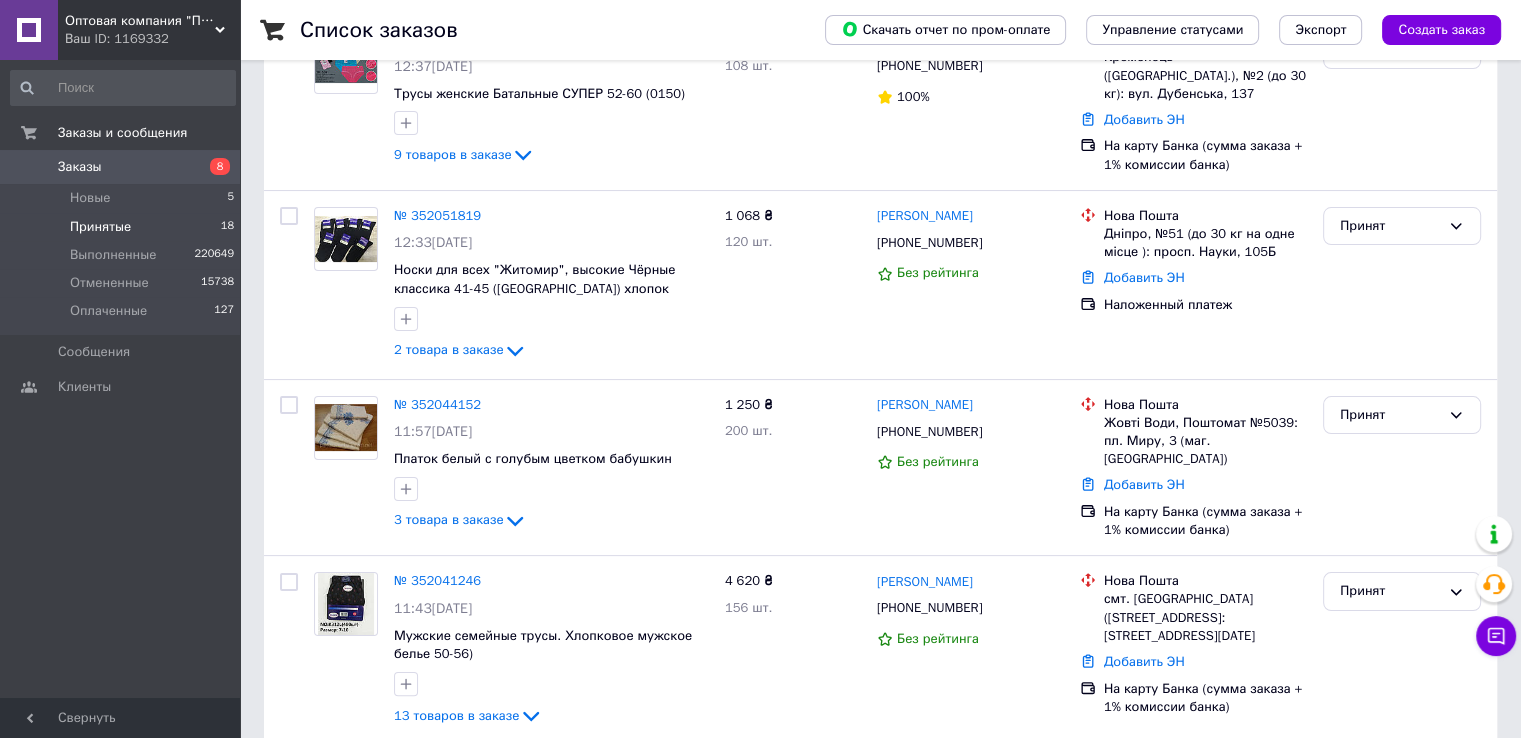 scroll, scrollTop: 0, scrollLeft: 0, axis: both 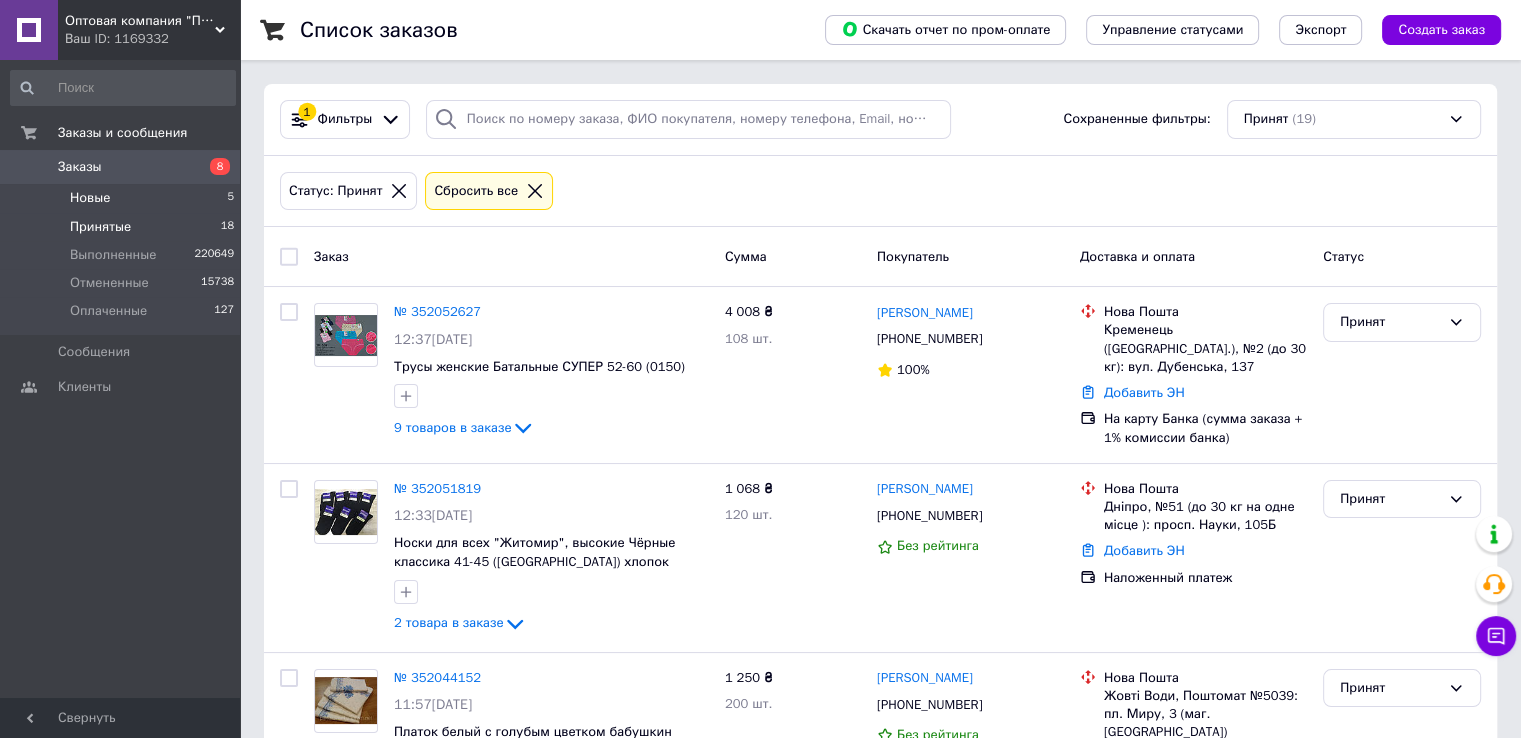 click on "Новые" at bounding box center (90, 198) 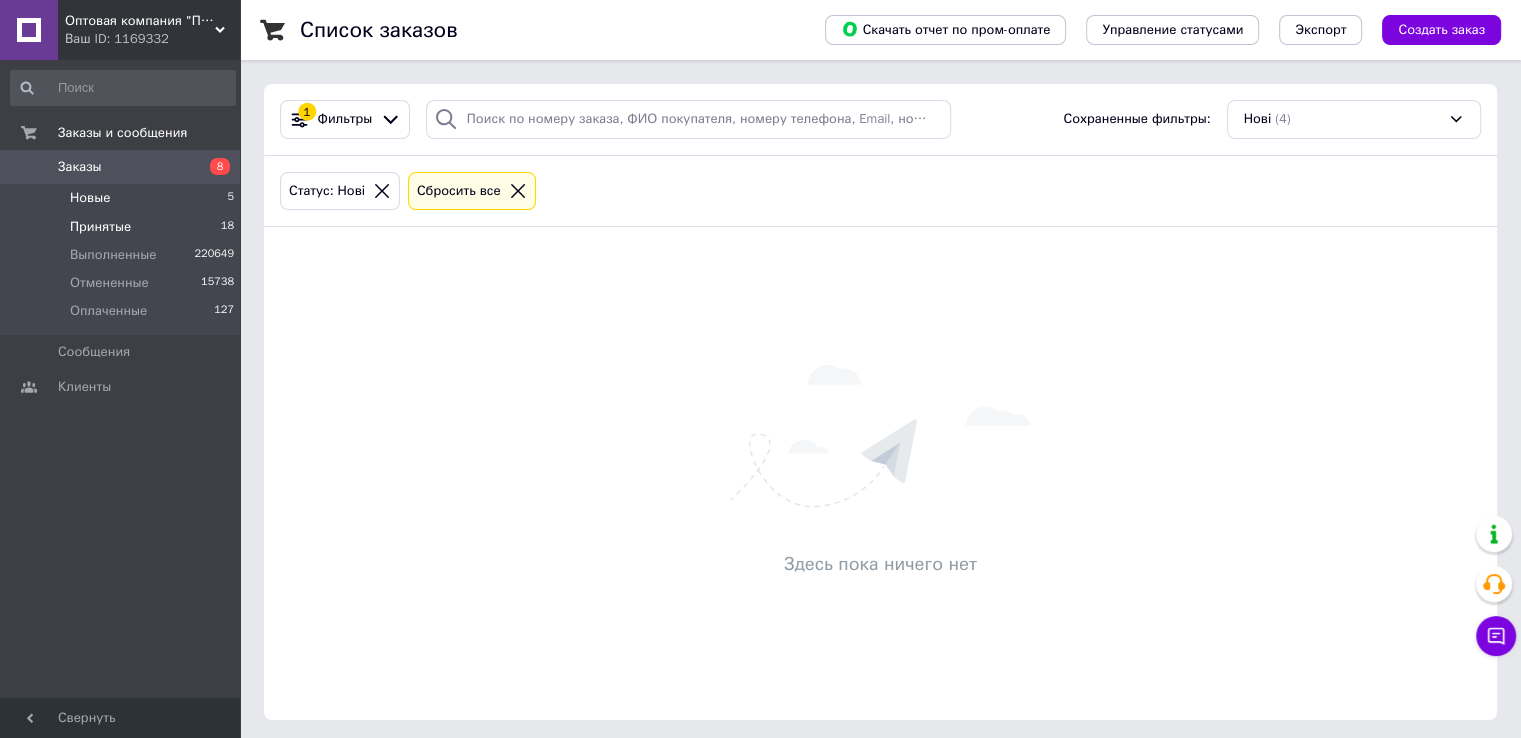 click on "Принятые" at bounding box center [100, 227] 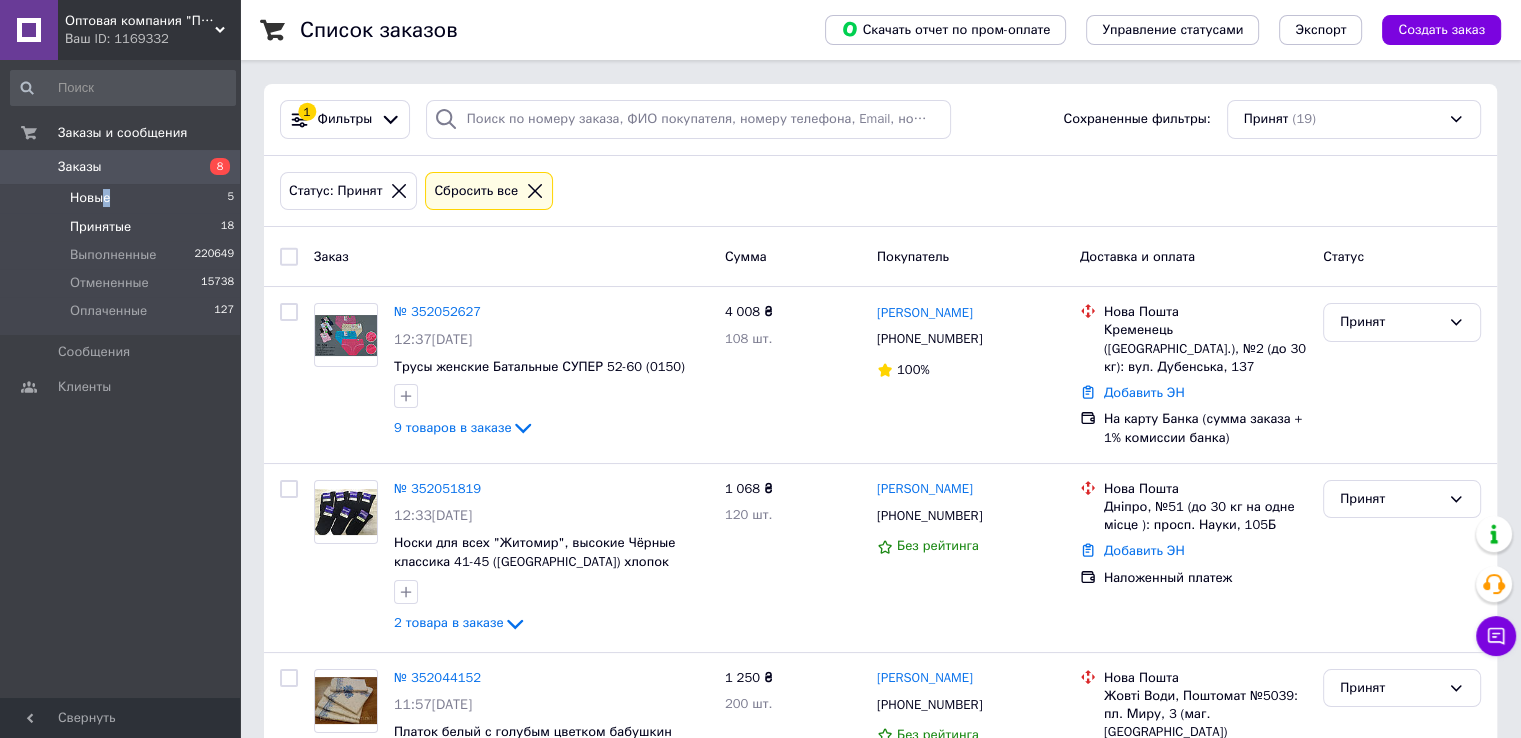 click on "Новые" at bounding box center [90, 198] 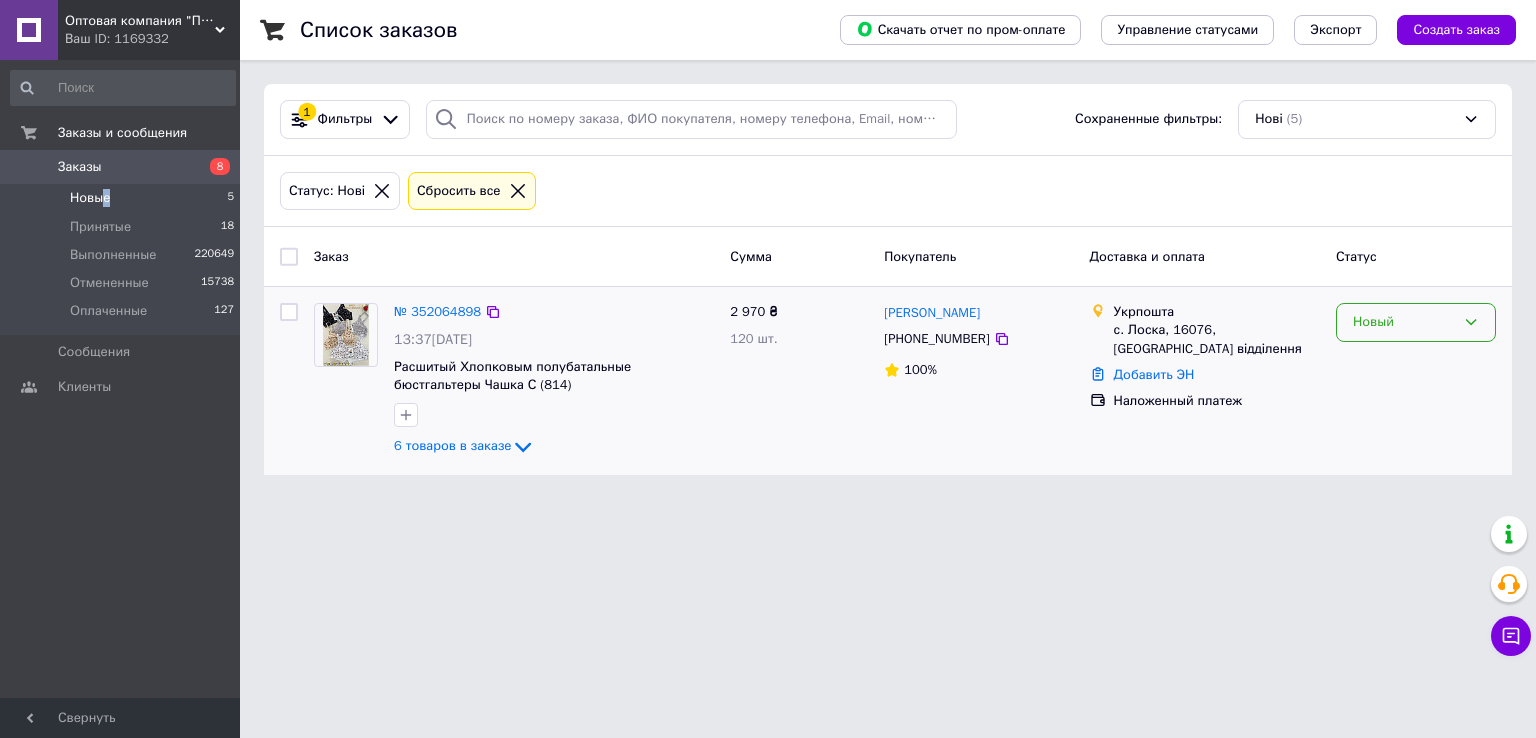 click on "Новый" at bounding box center [1404, 322] 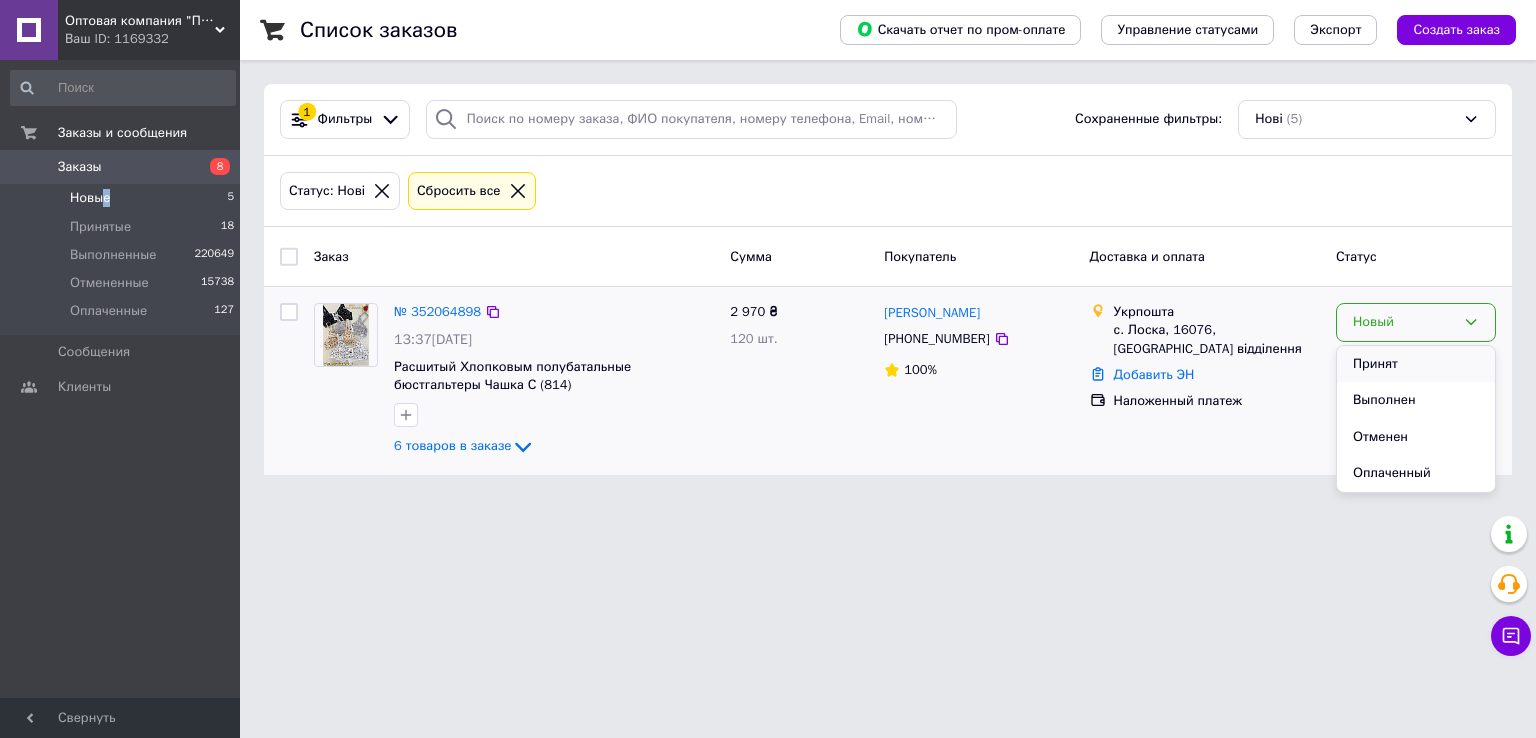 click on "Принят" at bounding box center (1416, 364) 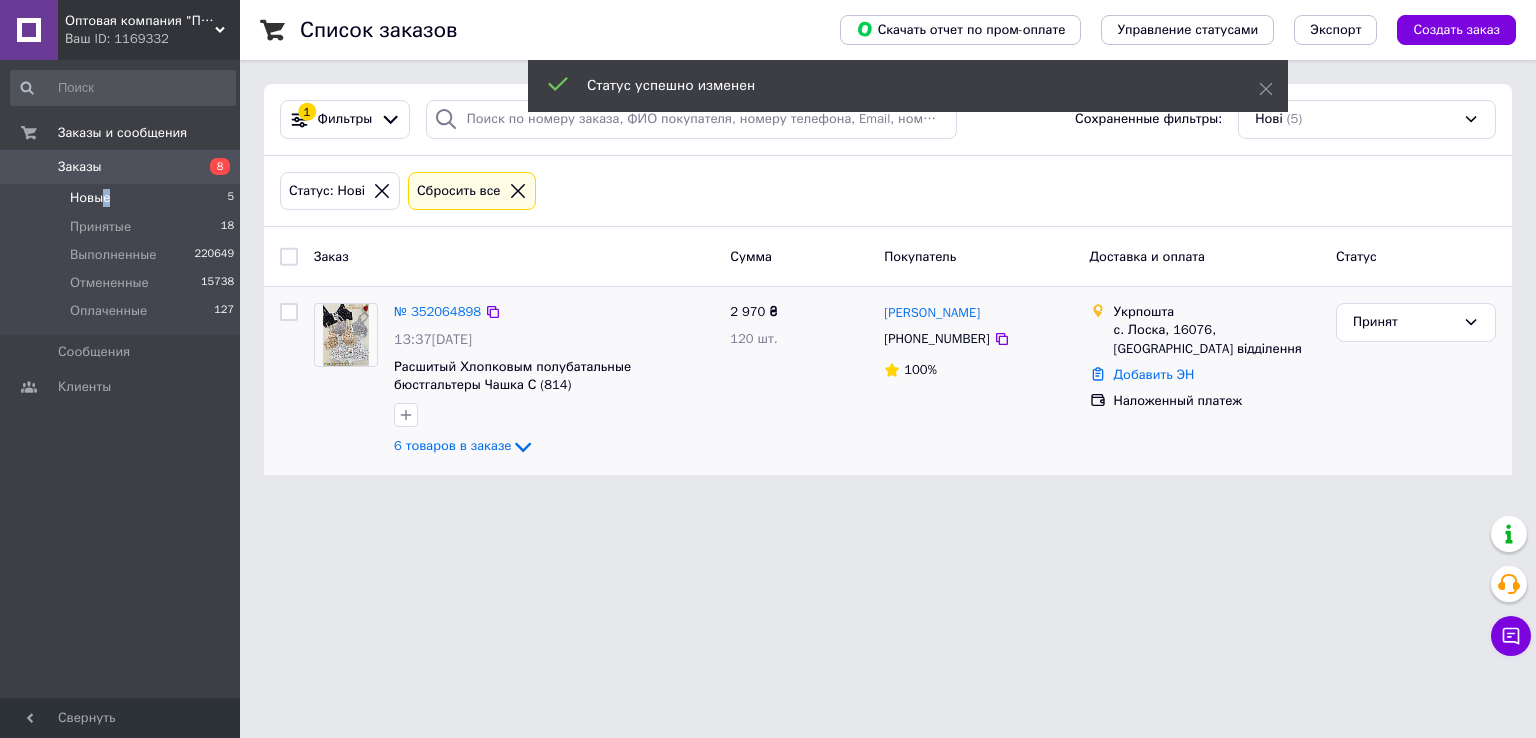 click on "№ 352064898" at bounding box center (437, 311) 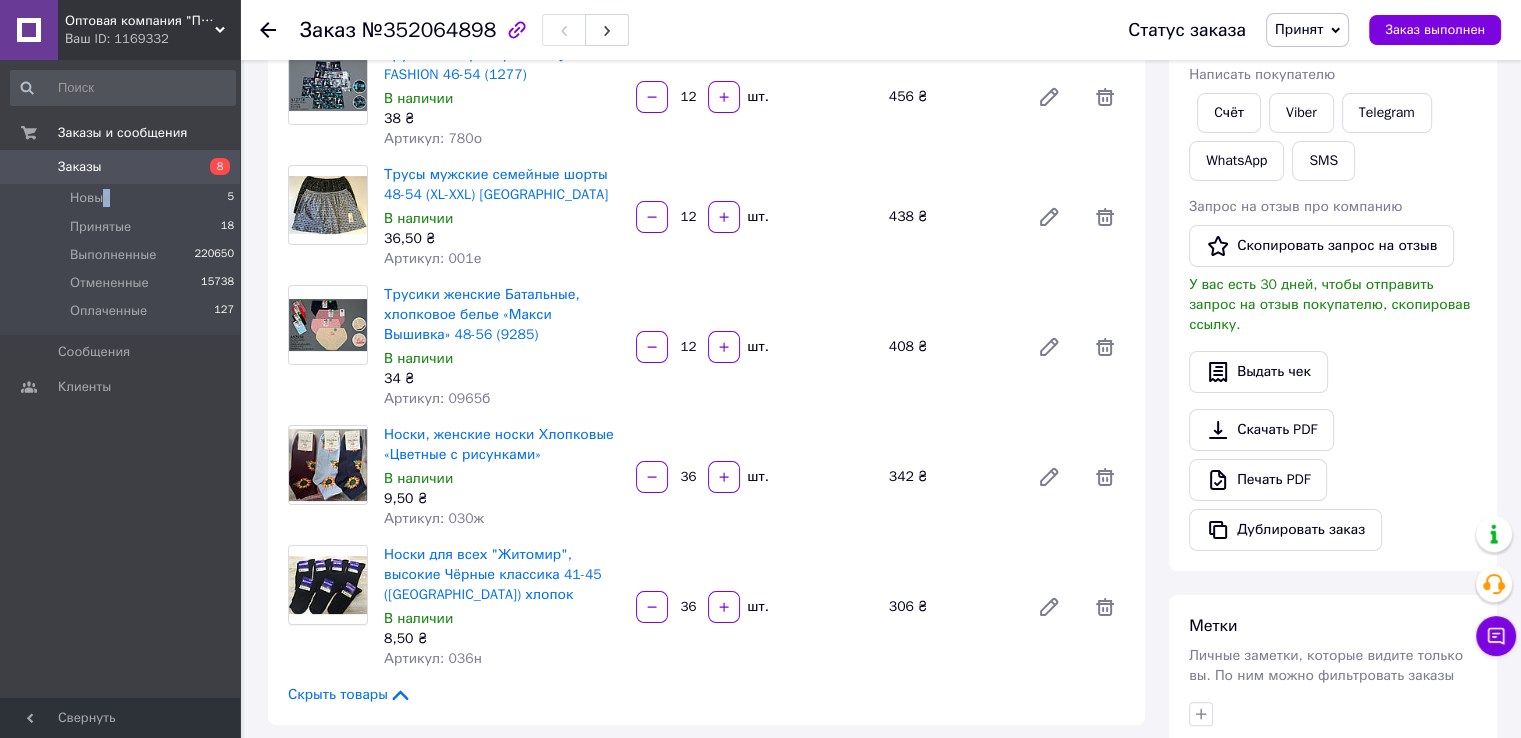 scroll, scrollTop: 400, scrollLeft: 0, axis: vertical 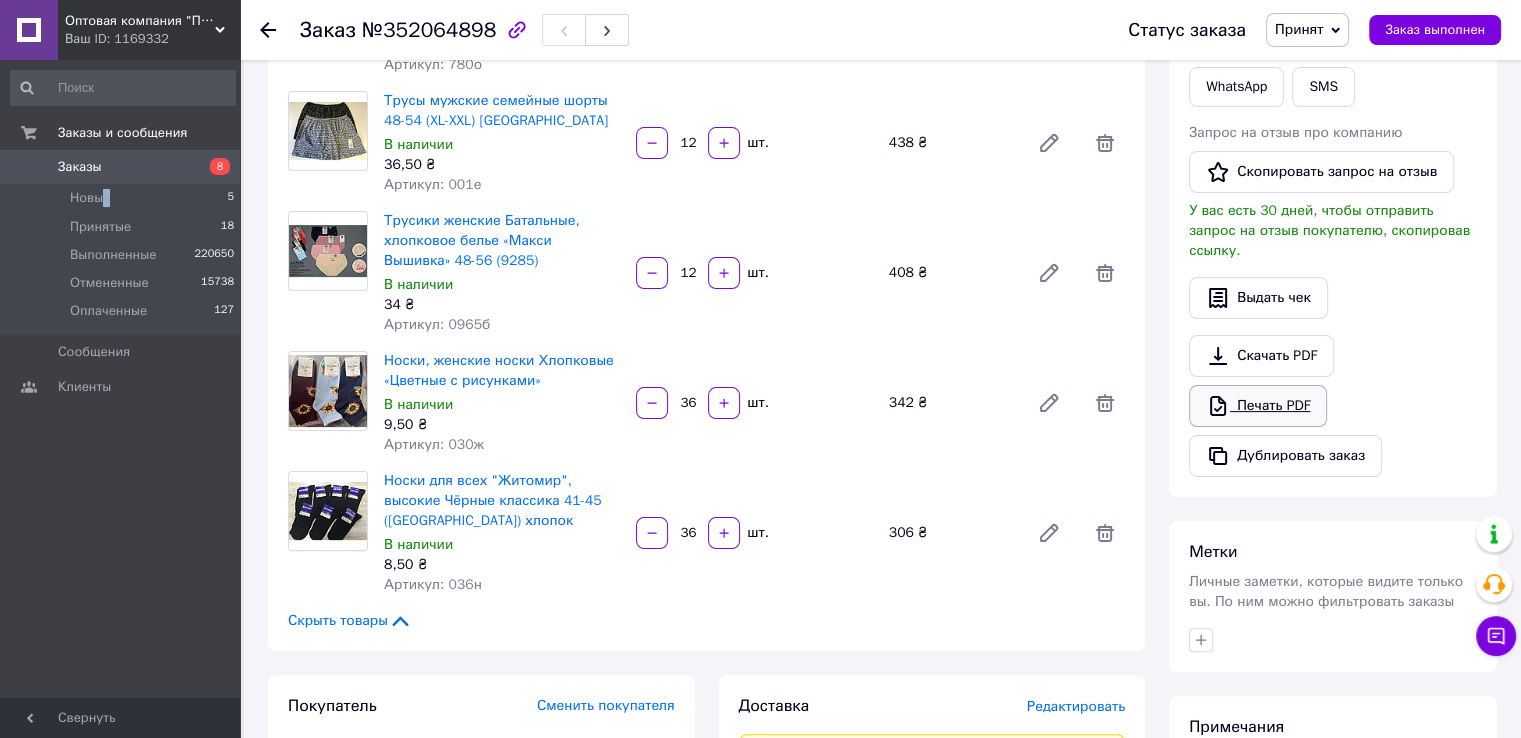 click on "Печать PDF" at bounding box center (1258, 406) 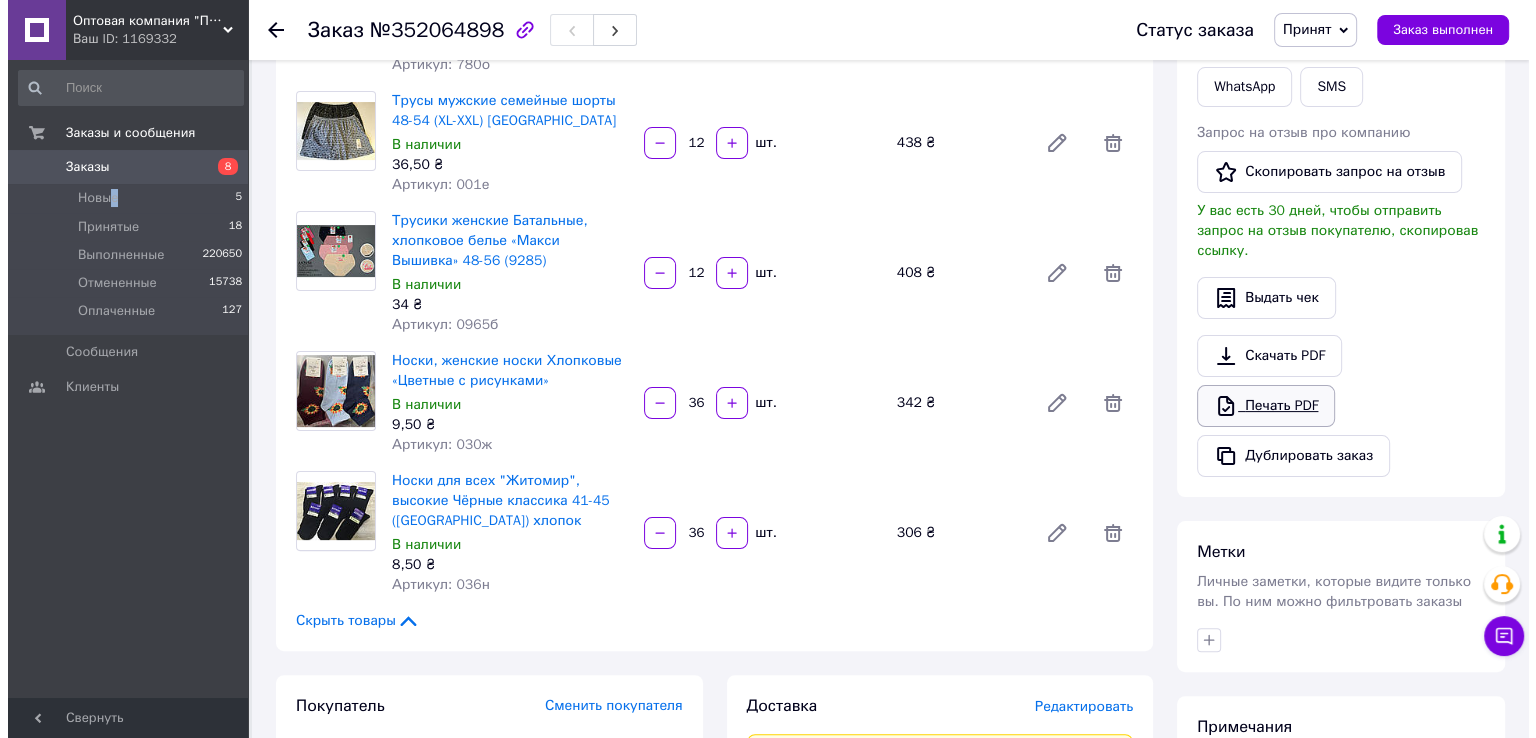 scroll, scrollTop: 0, scrollLeft: 0, axis: both 